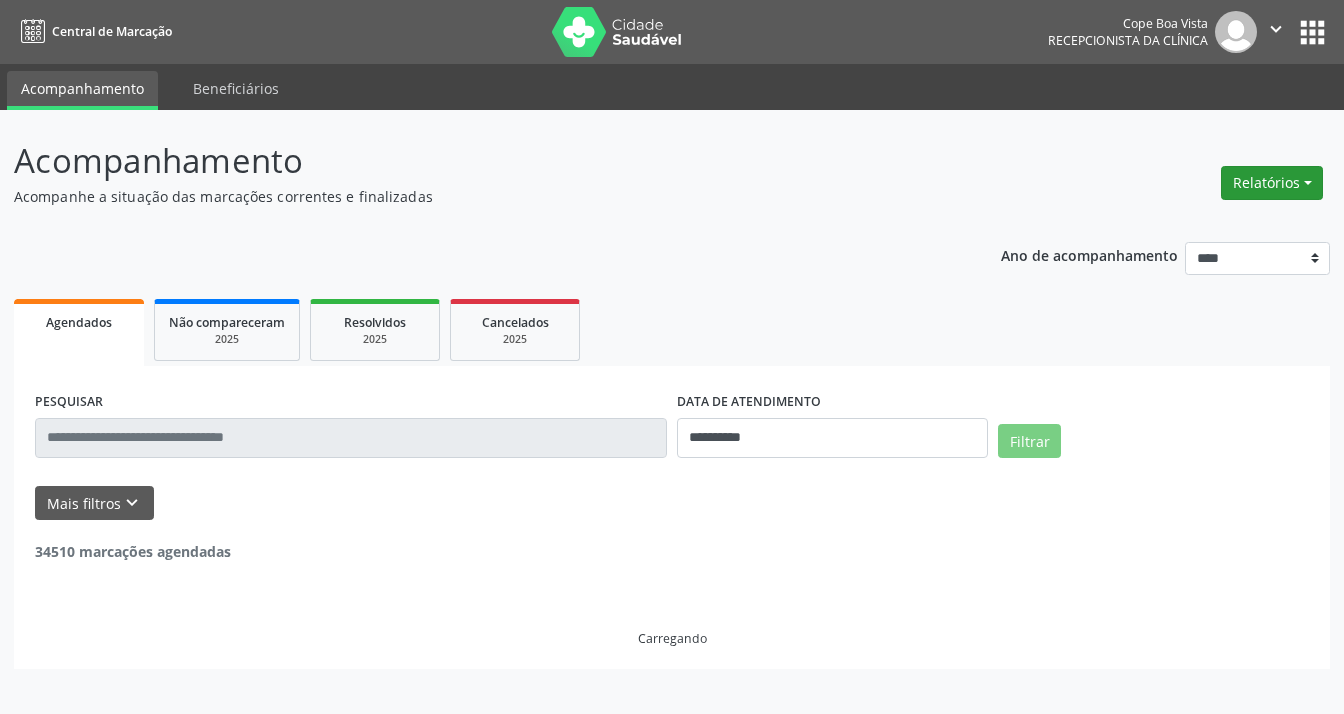 click on "Relatórios" at bounding box center (1272, 183) 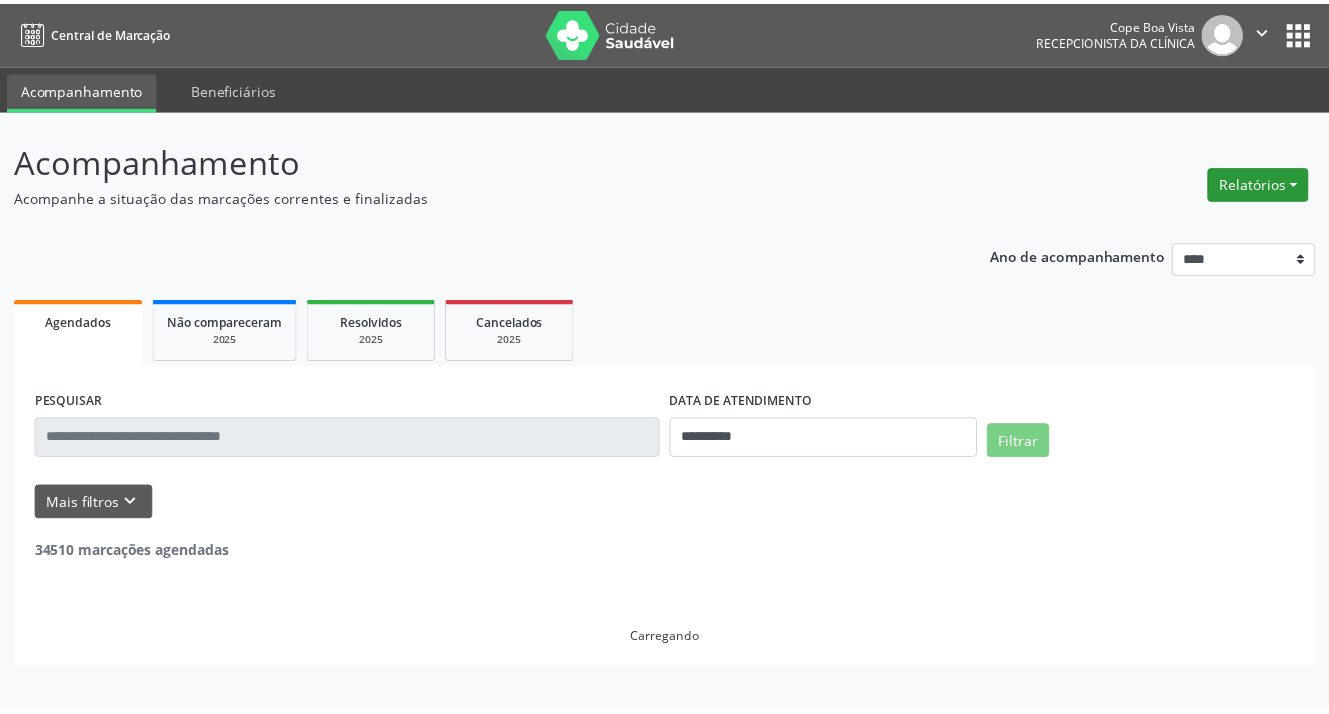 scroll, scrollTop: 0, scrollLeft: 0, axis: both 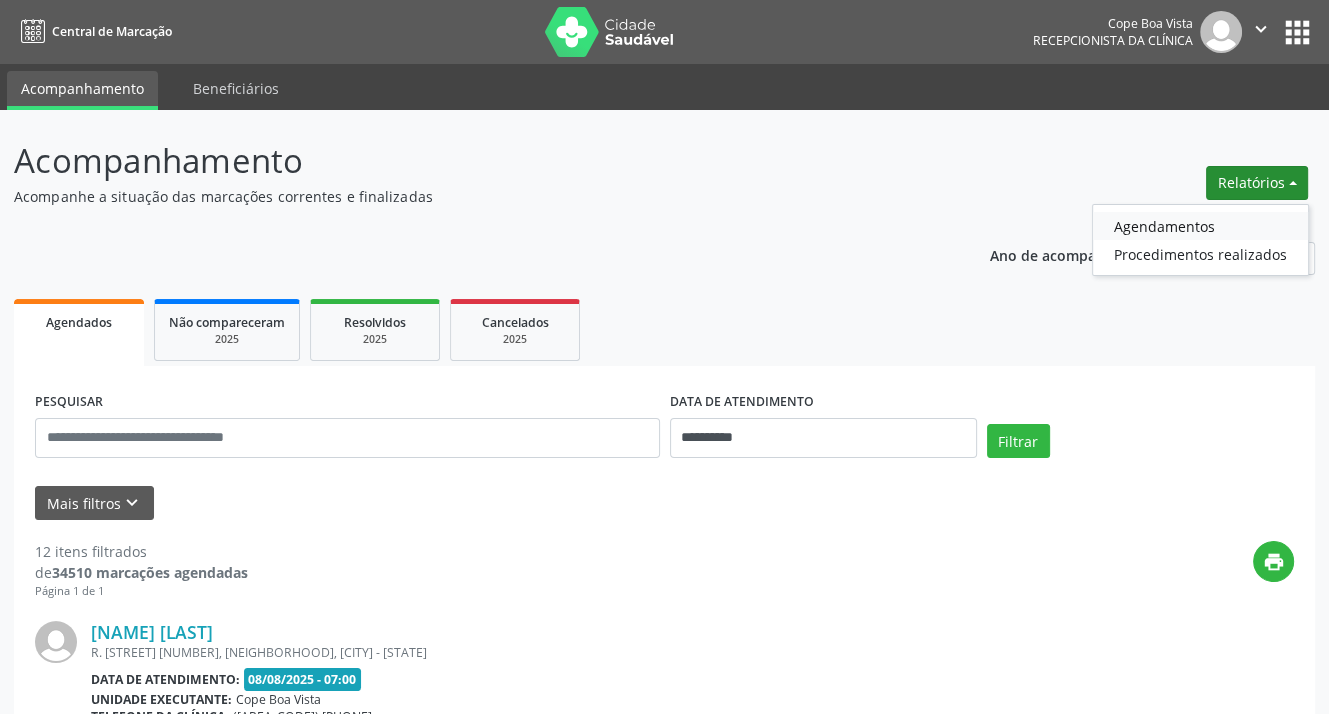 click on "Agendamentos" at bounding box center (1200, 226) 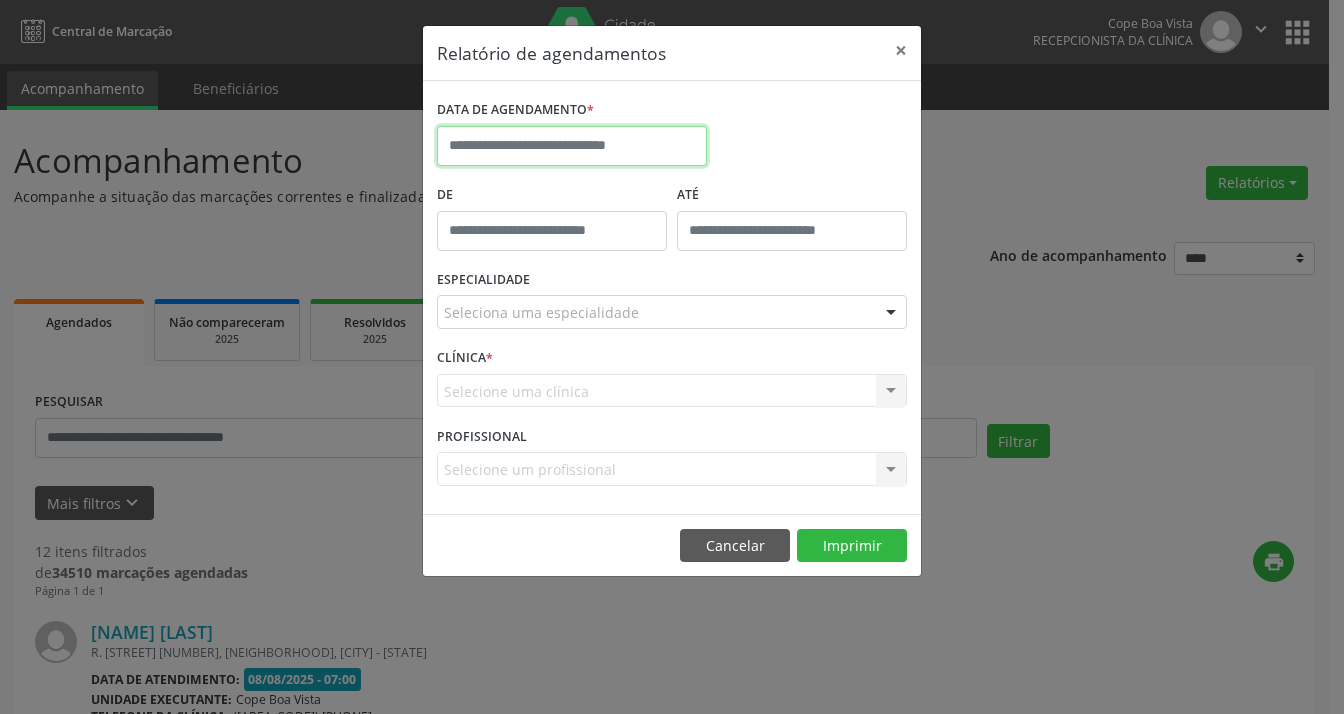 click at bounding box center [572, 146] 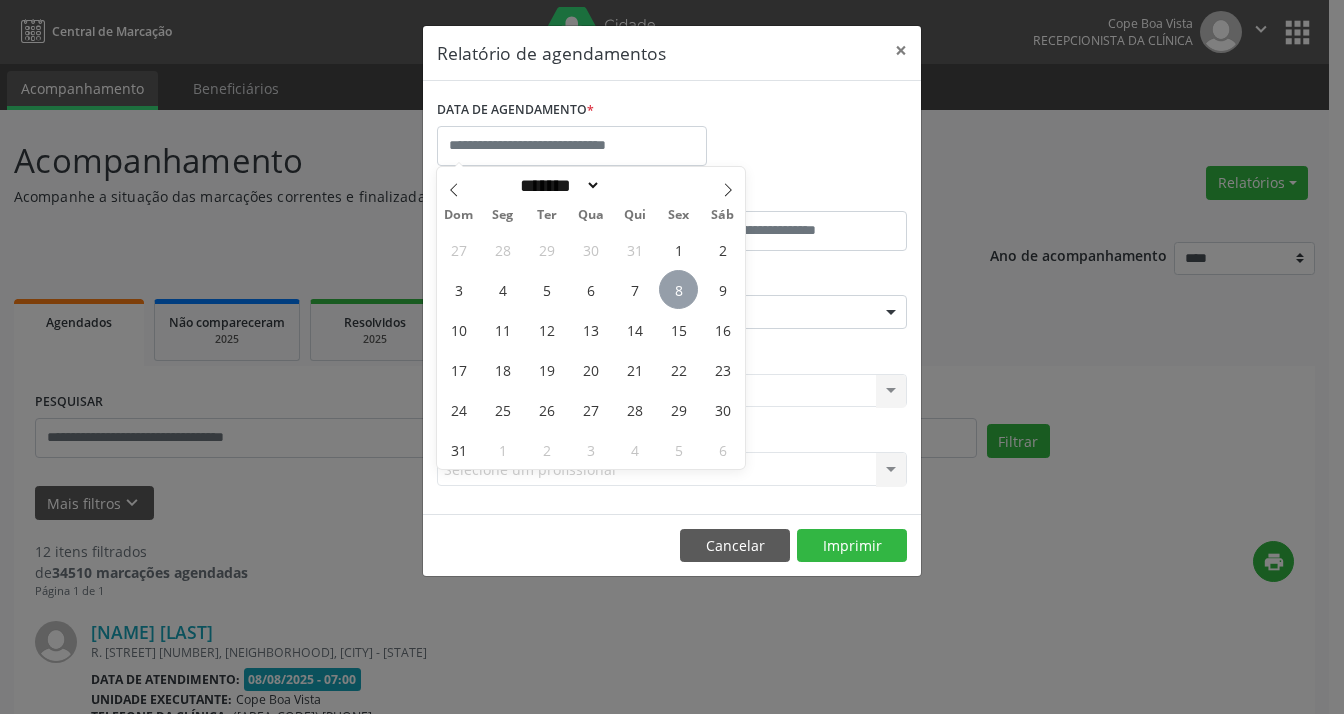 click on "8" at bounding box center (678, 289) 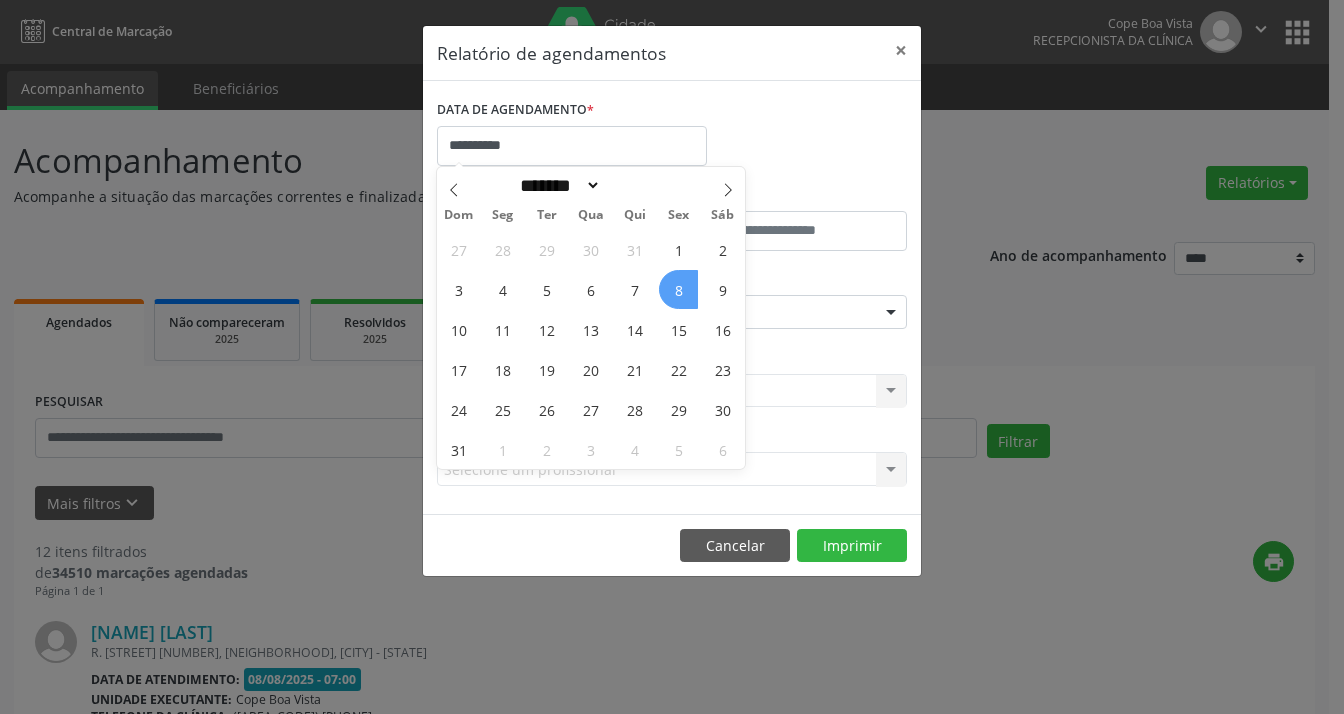 click on "8" at bounding box center [678, 289] 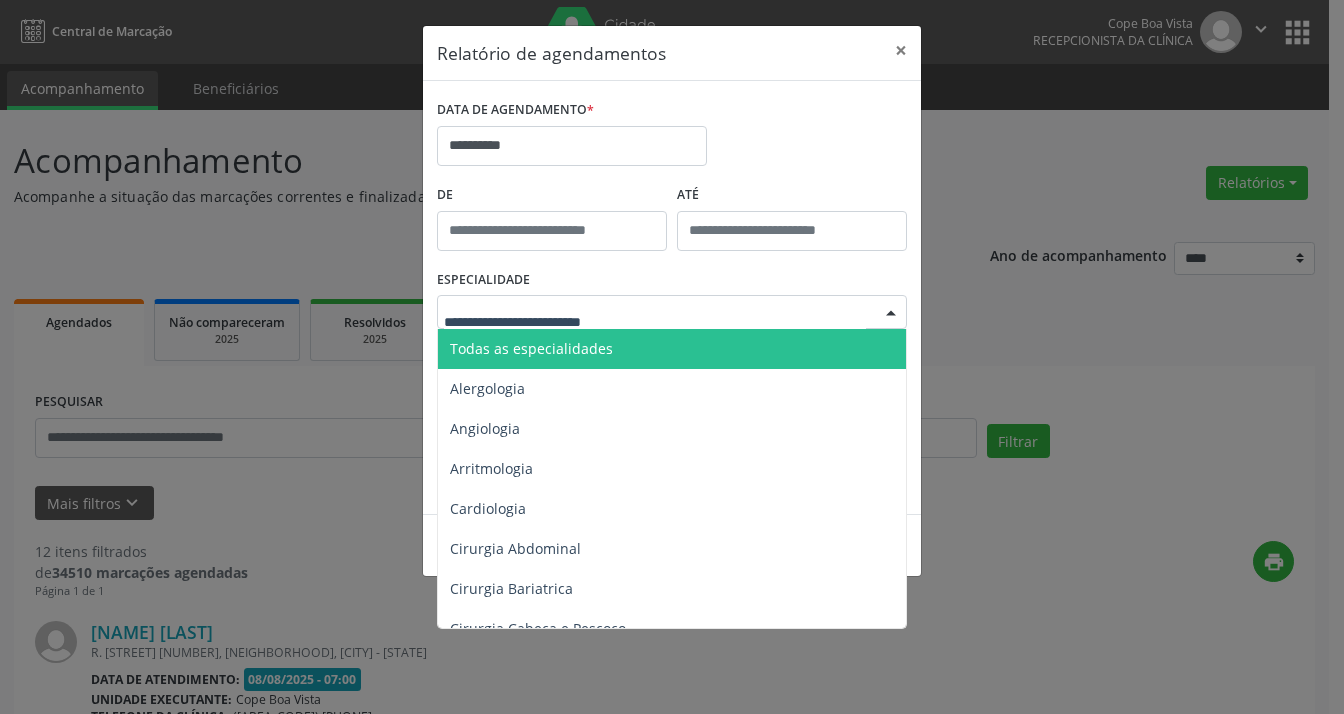 click at bounding box center [672, 312] 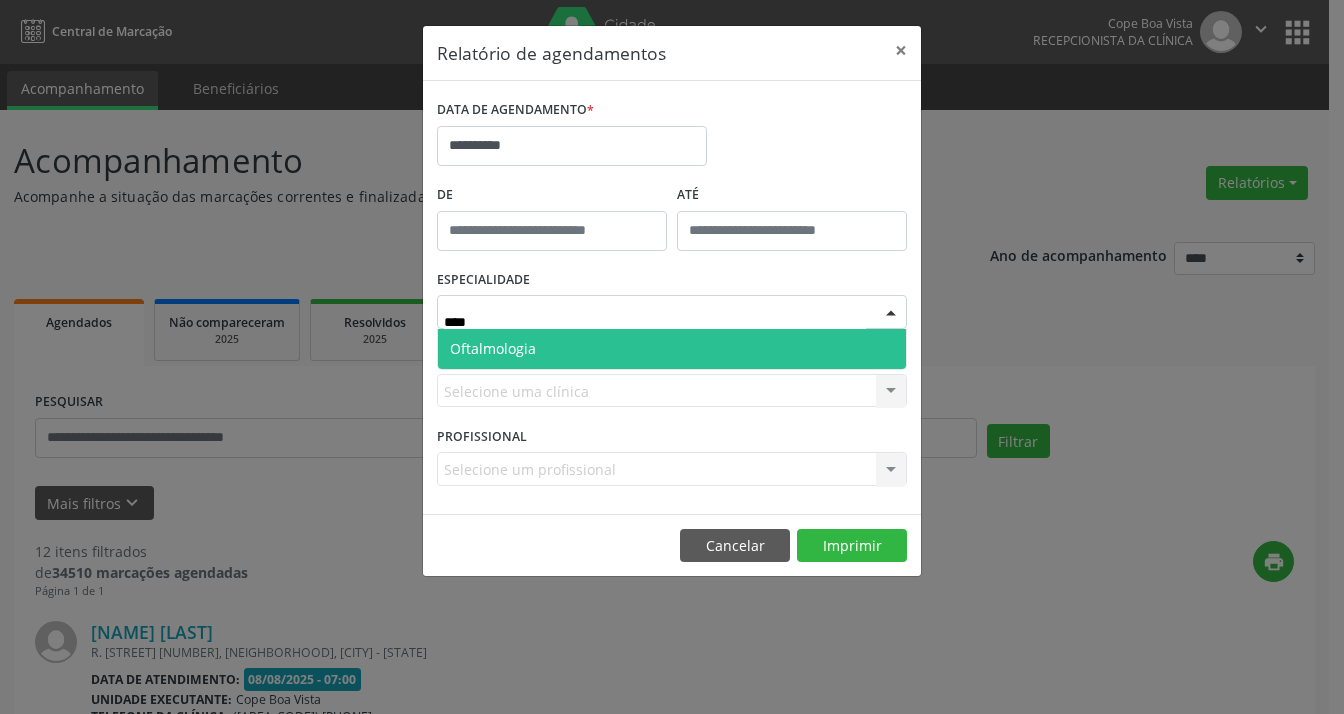 click on "Oftalmologia" at bounding box center [672, 349] 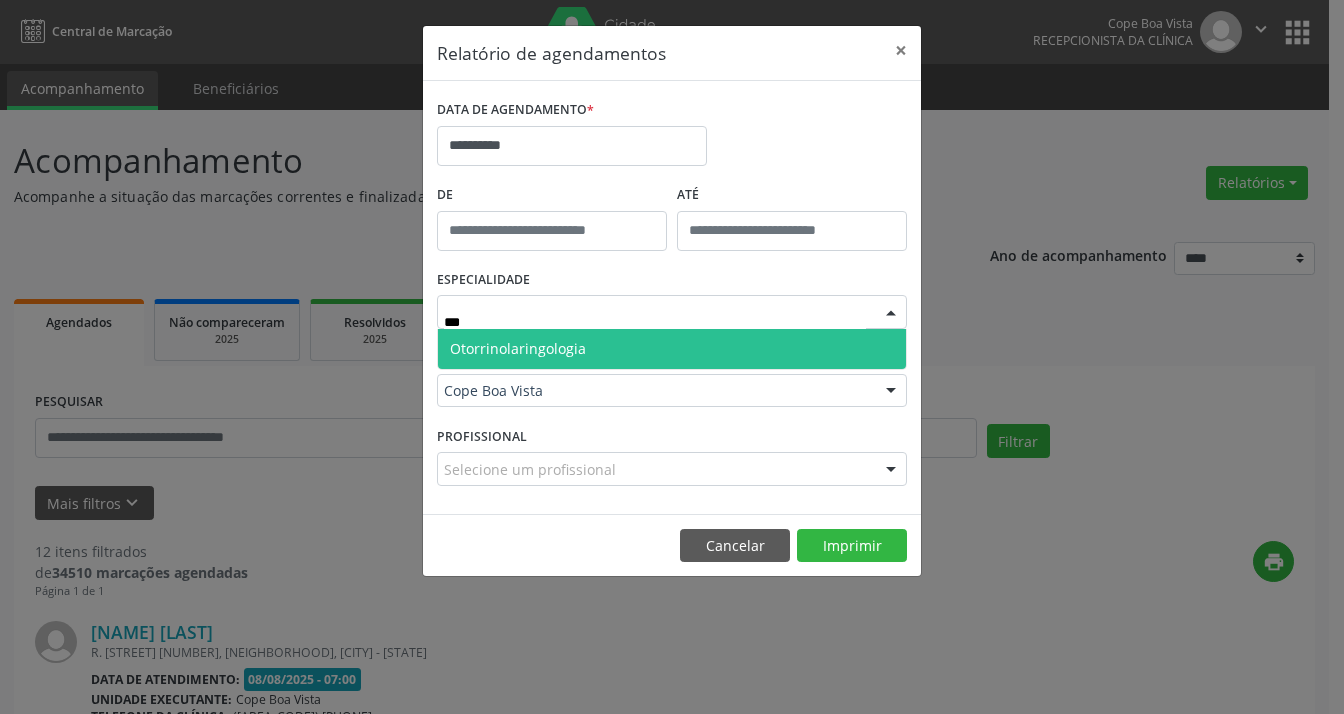 type on "****" 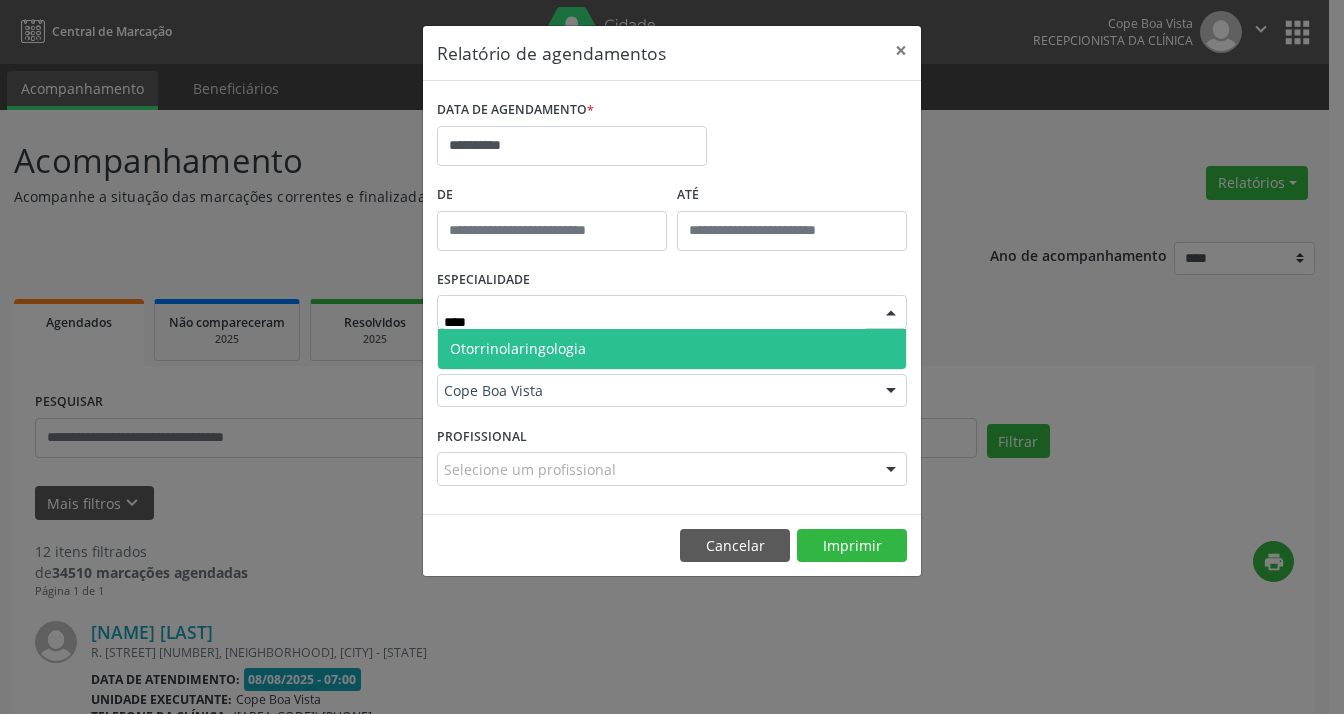 click on "Otorrinolaringologia" at bounding box center (672, 349) 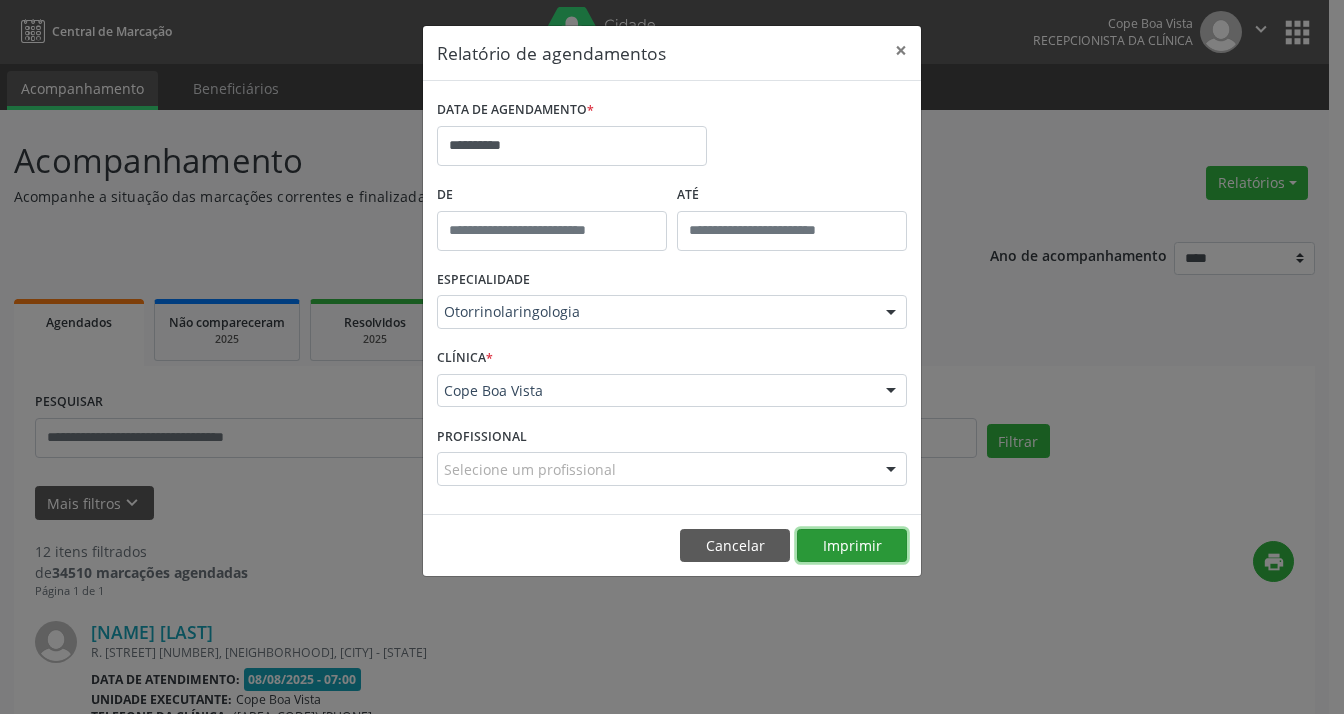 click on "Imprimir" at bounding box center (852, 546) 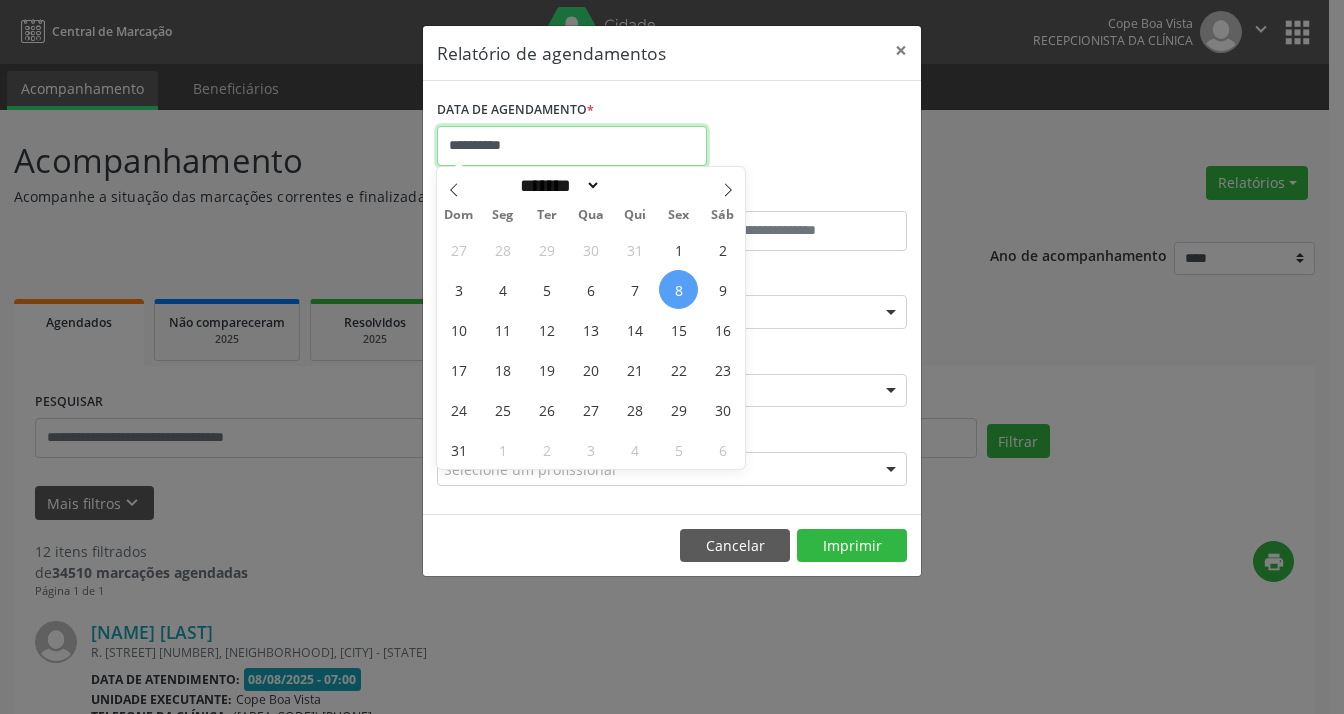 click on "**********" at bounding box center (572, 146) 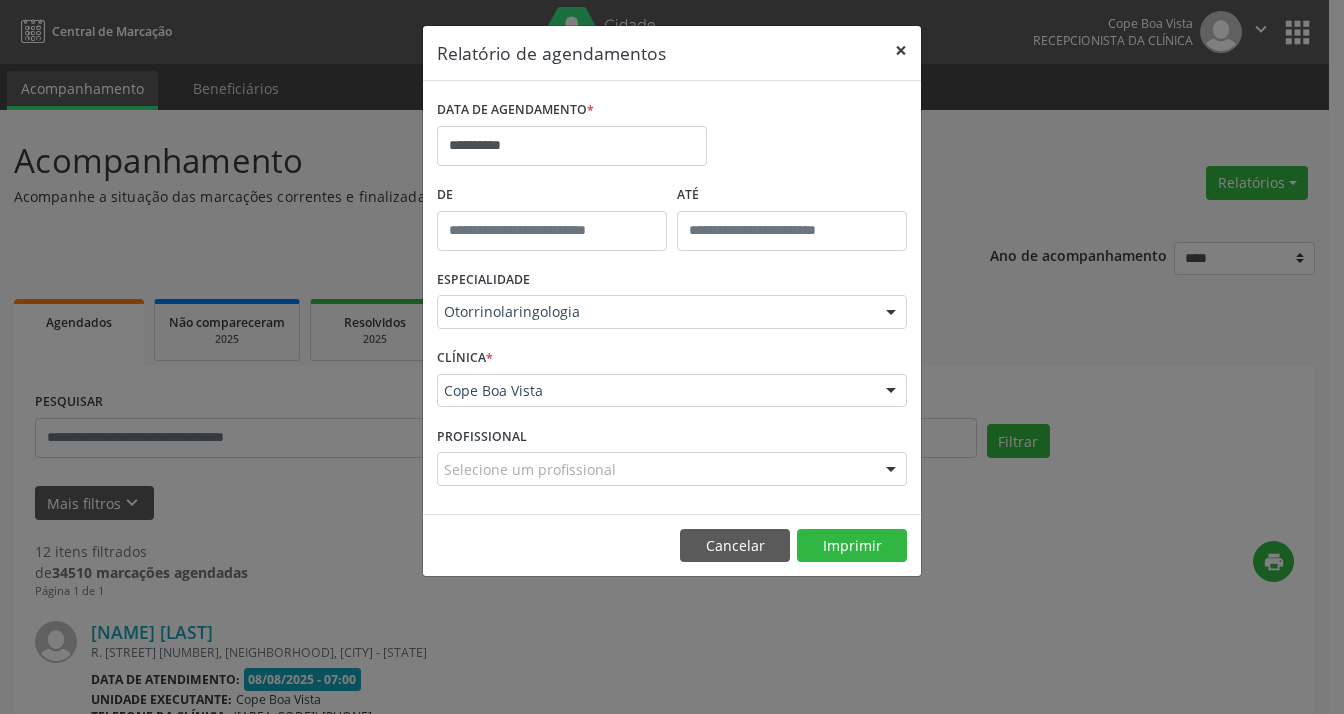 click on "×" at bounding box center (901, 50) 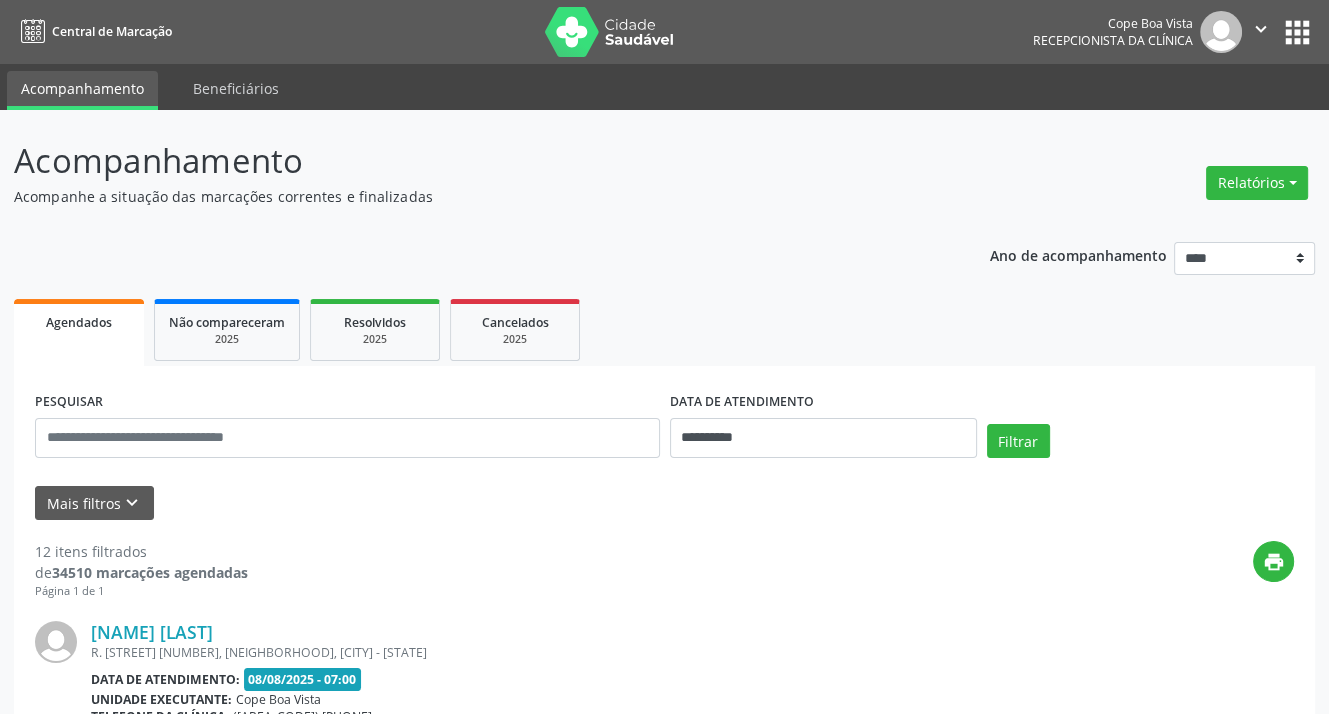 click on "Relatórios
Agendamentos
Procedimentos realizados" at bounding box center (1257, 183) 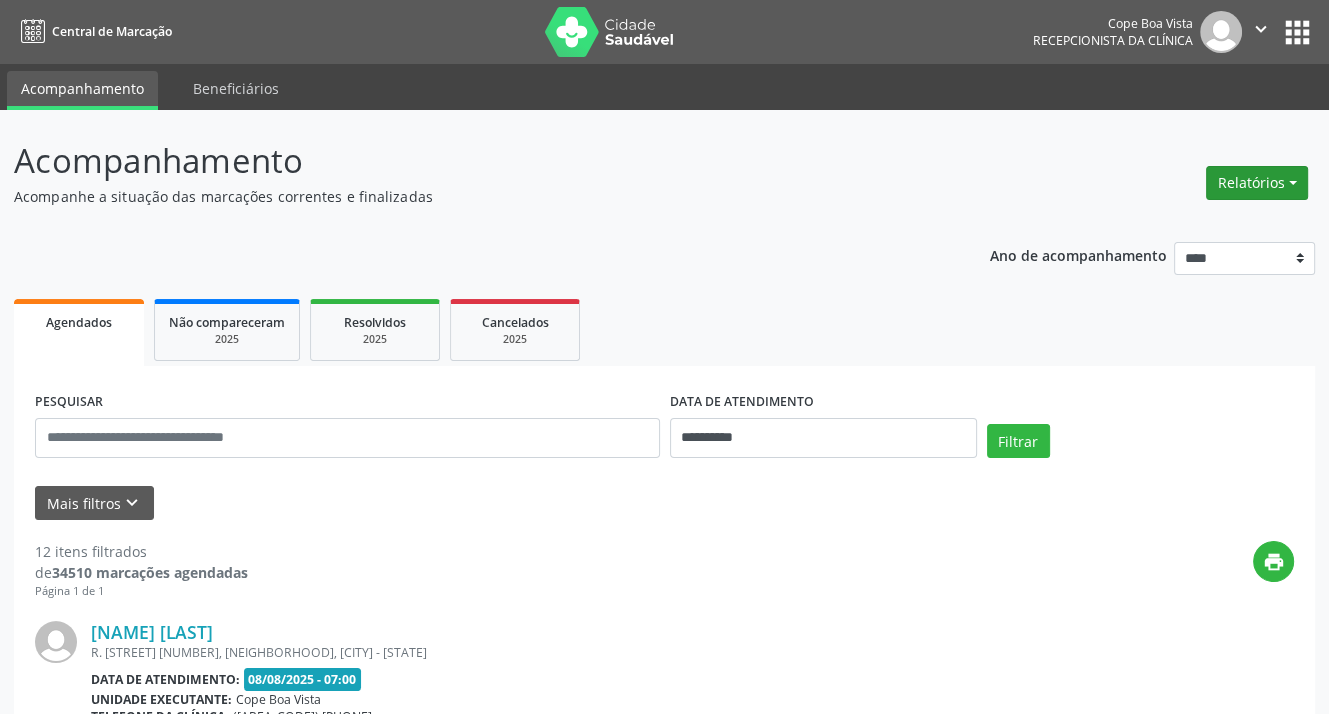click on "Relatórios" at bounding box center (1257, 183) 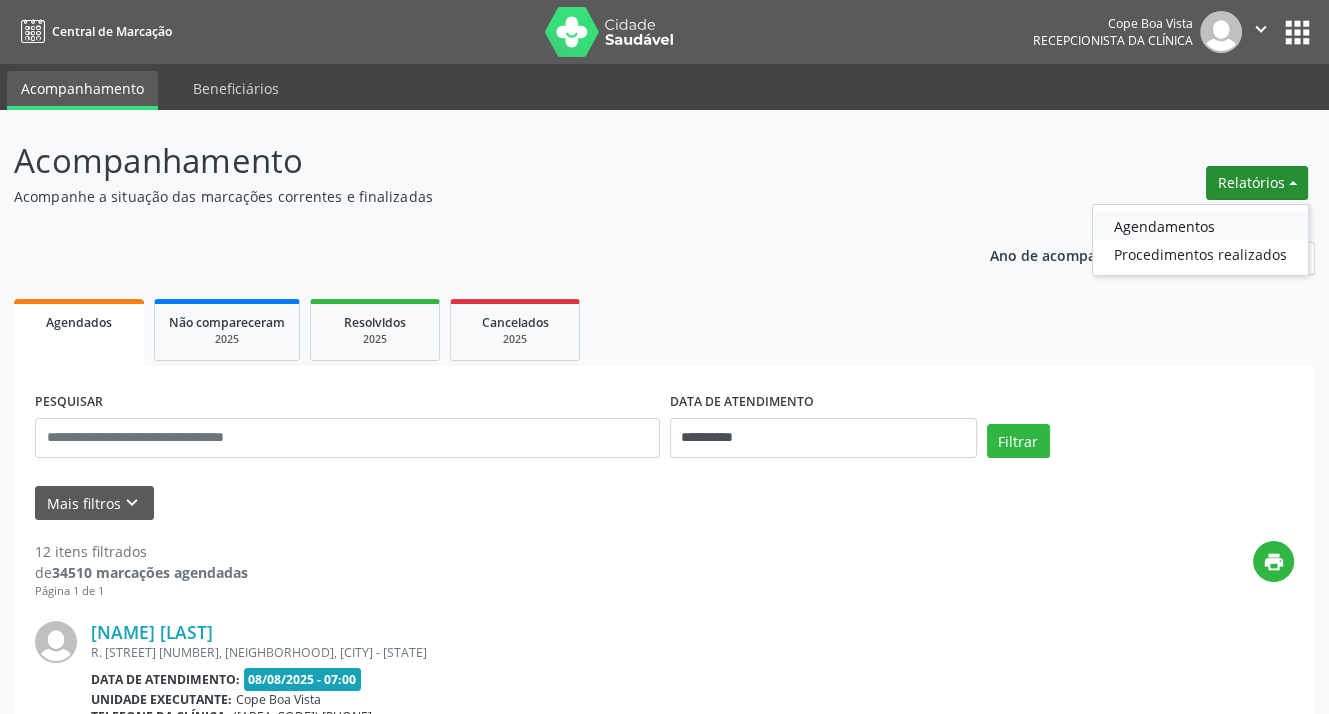 click on "Agendamentos" at bounding box center [1200, 226] 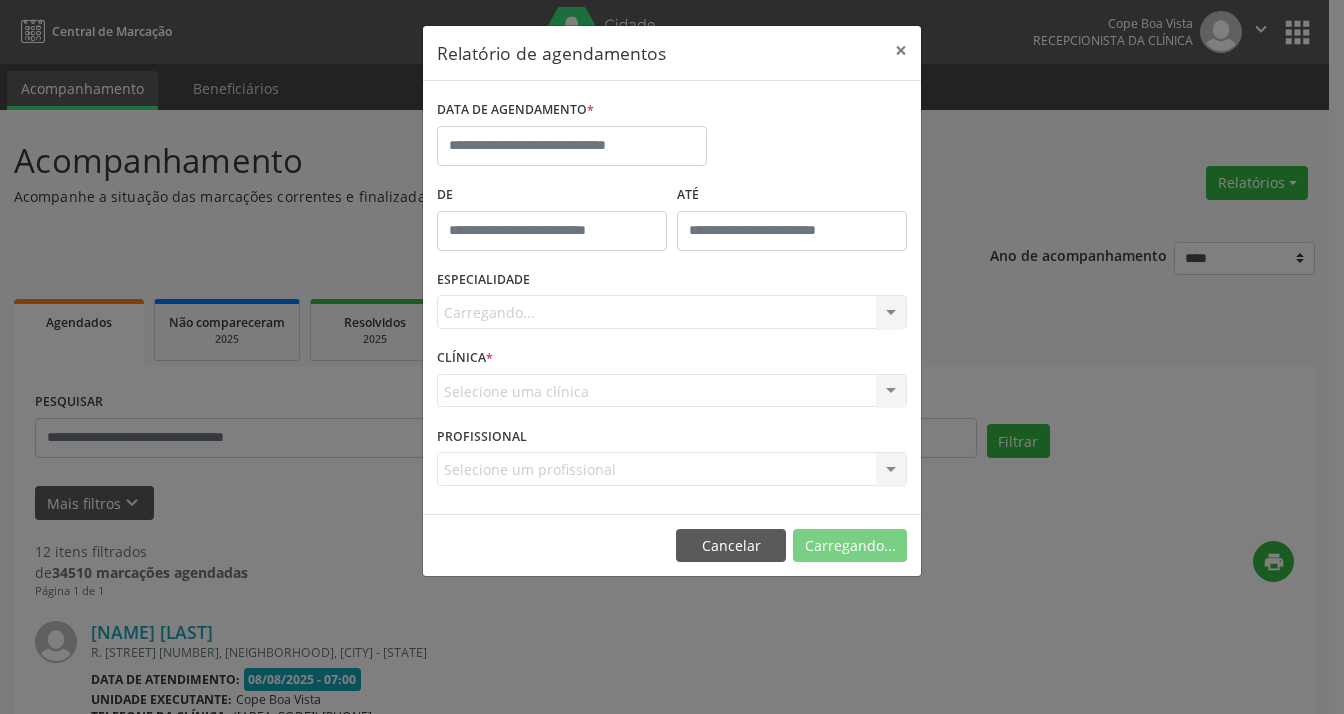 click on "DATA DE AGENDAMENTO
*" at bounding box center (572, 137) 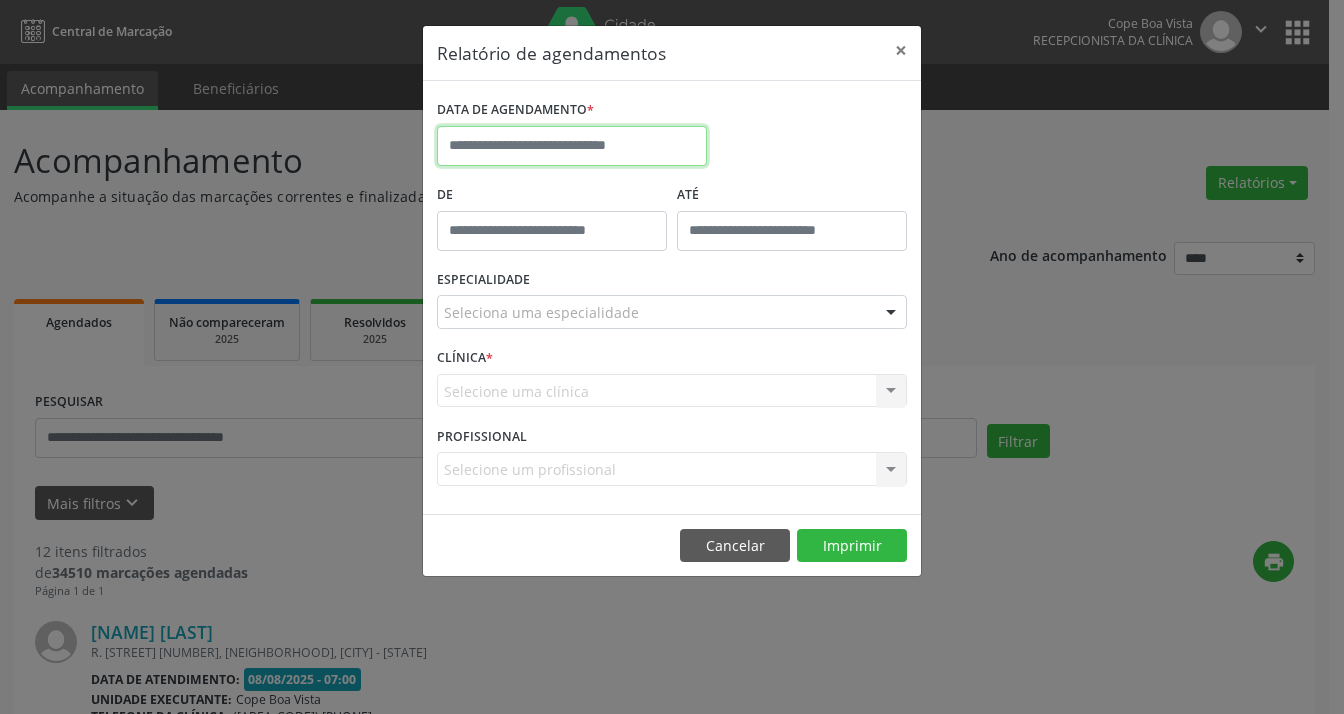 click at bounding box center [572, 146] 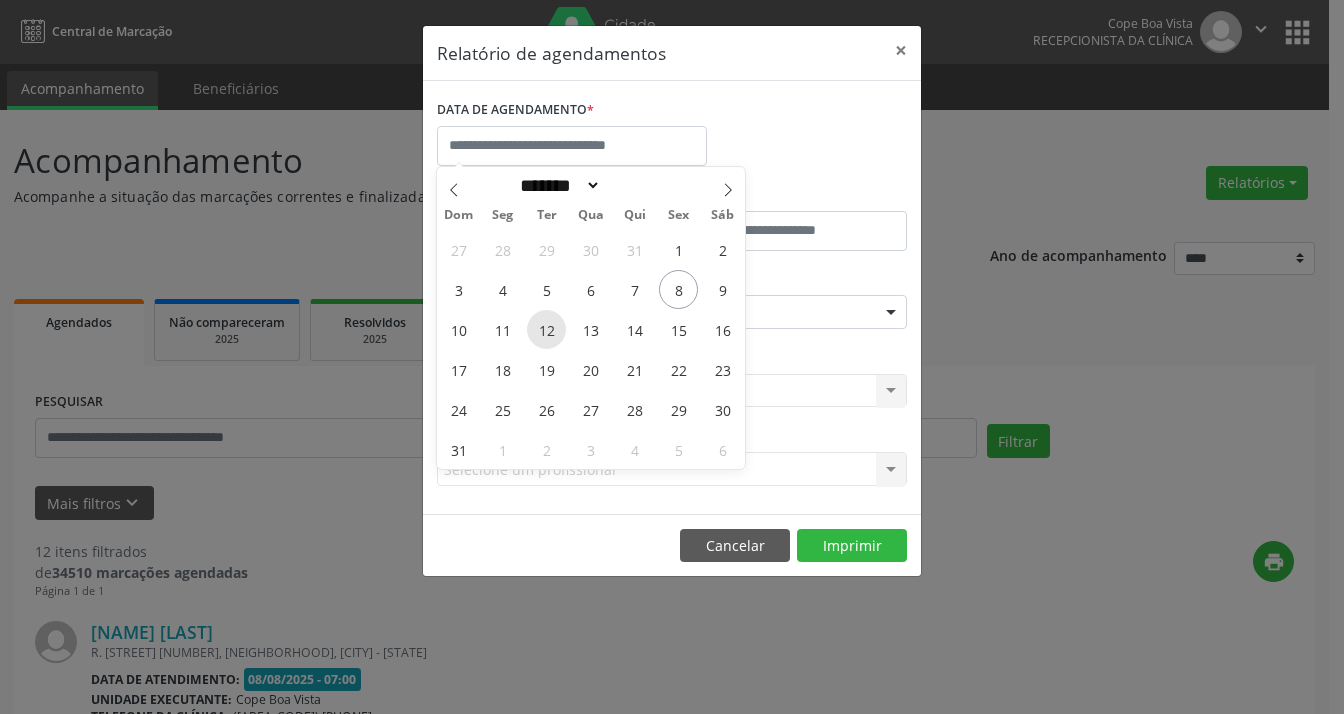 click on "12" at bounding box center [546, 329] 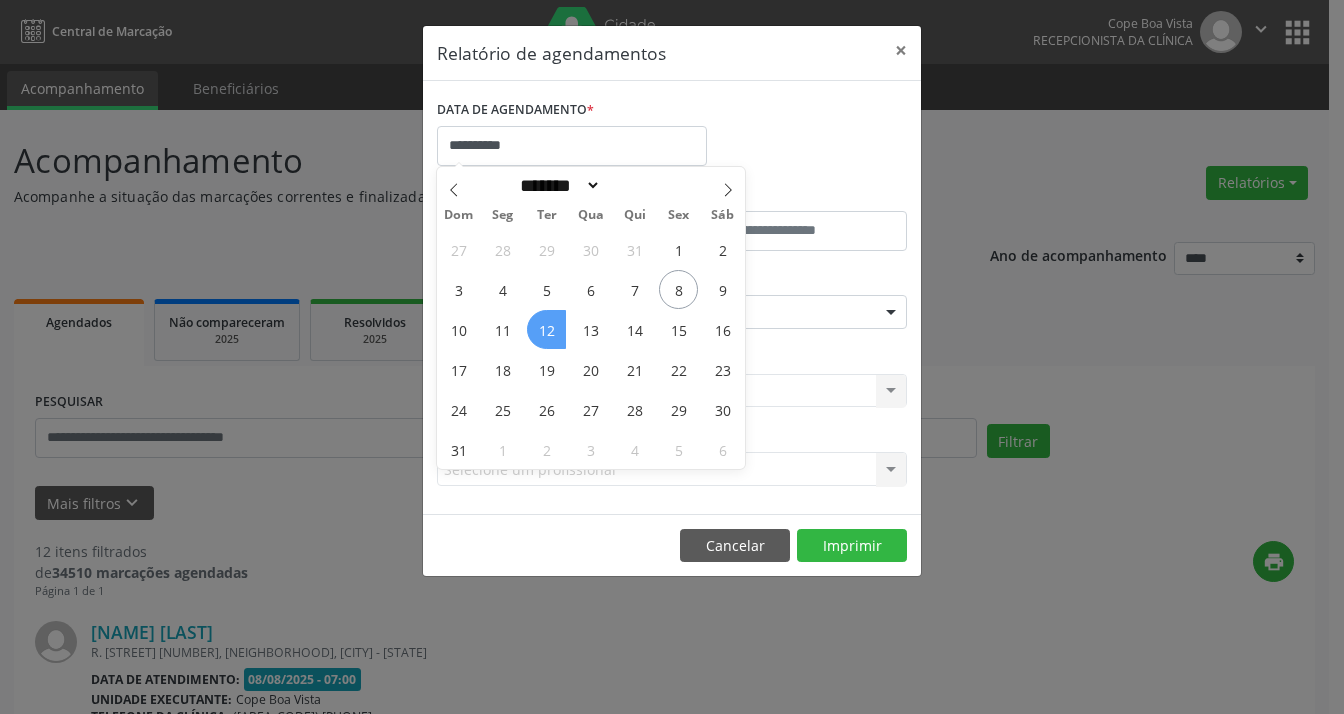 click on "12" at bounding box center [546, 329] 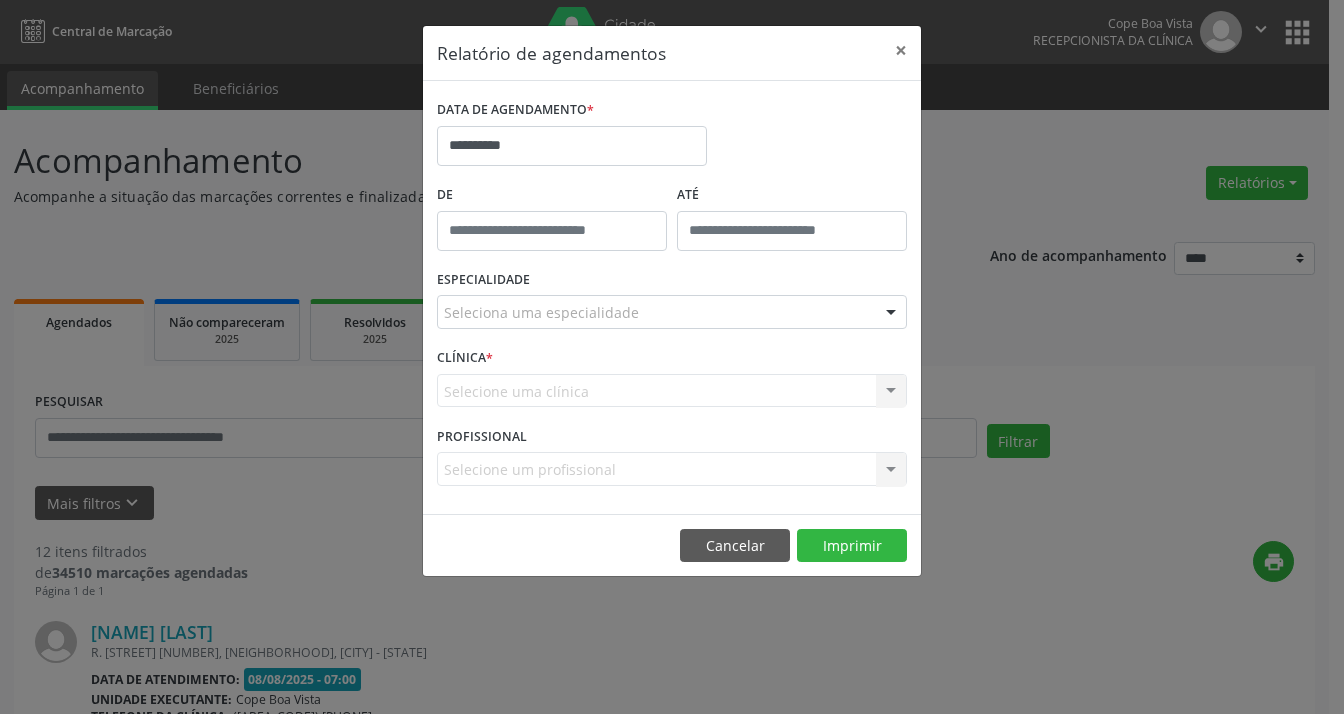 type on "*****" 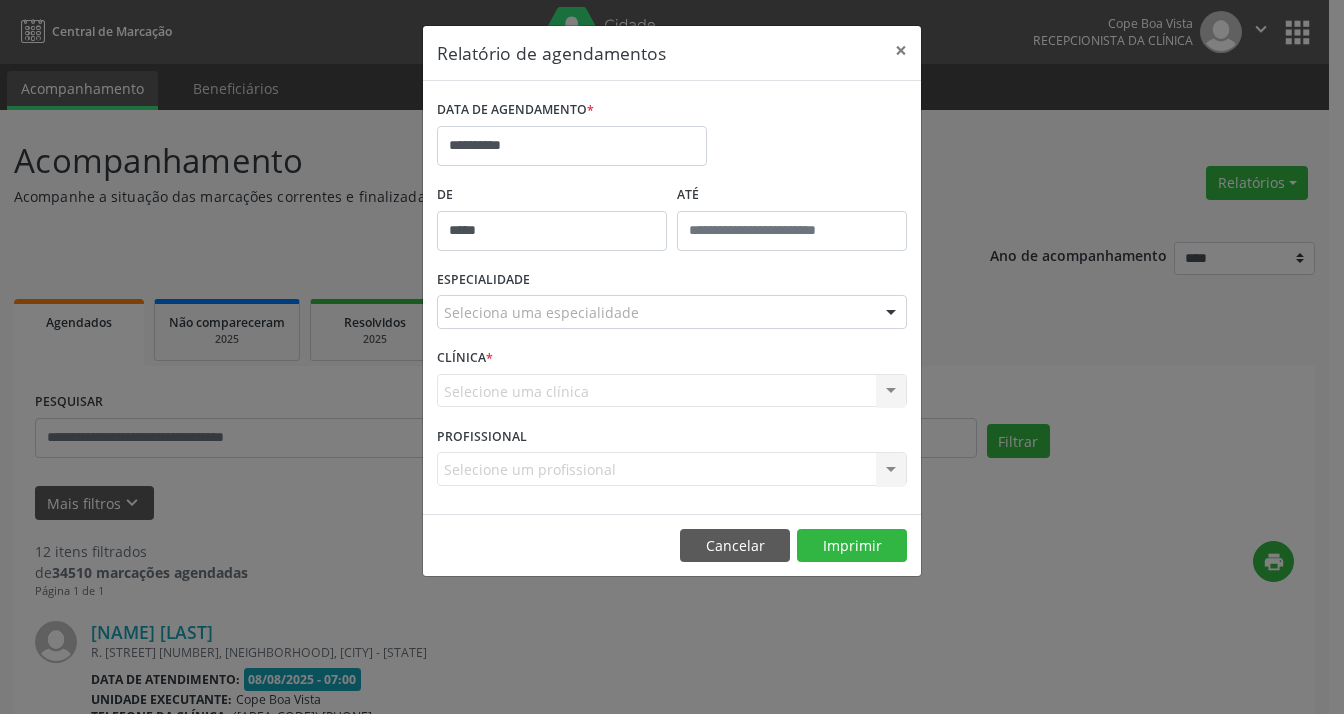 click on "*****" at bounding box center [552, 231] 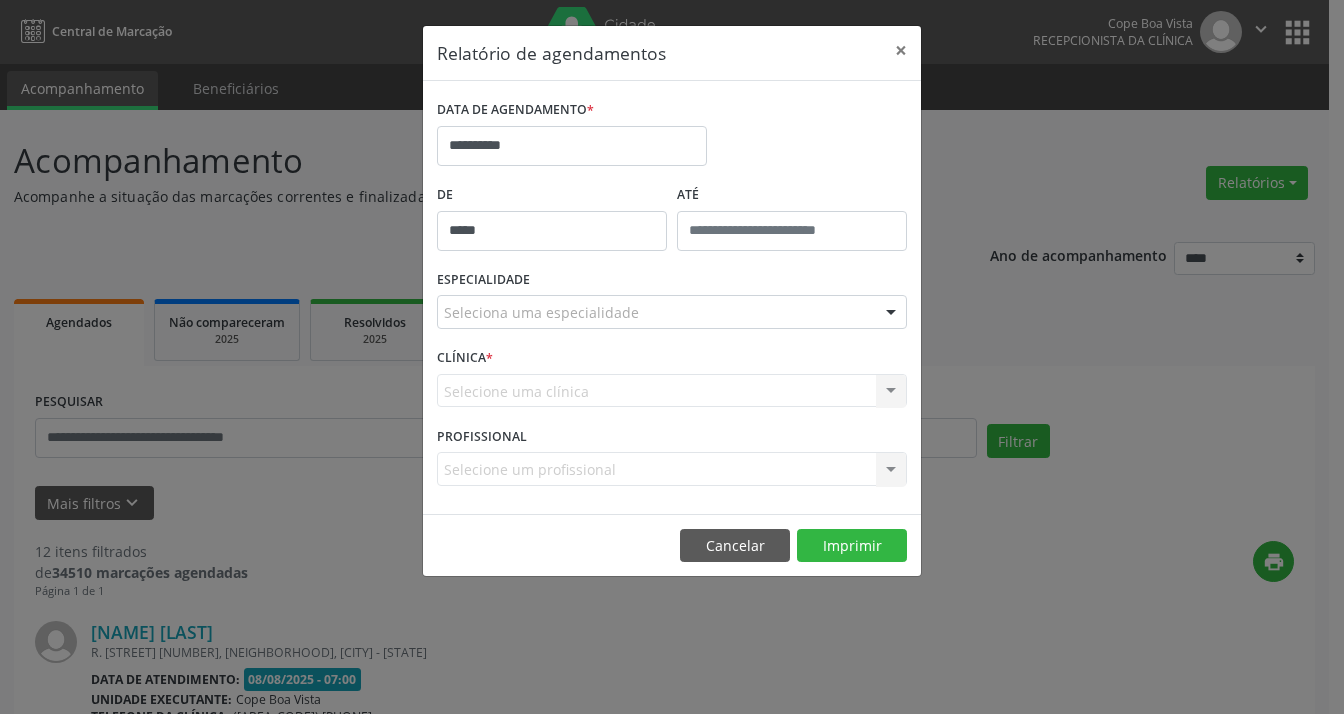 drag, startPoint x: 693, startPoint y: 189, endPoint x: 780, endPoint y: 327, distance: 163.13492 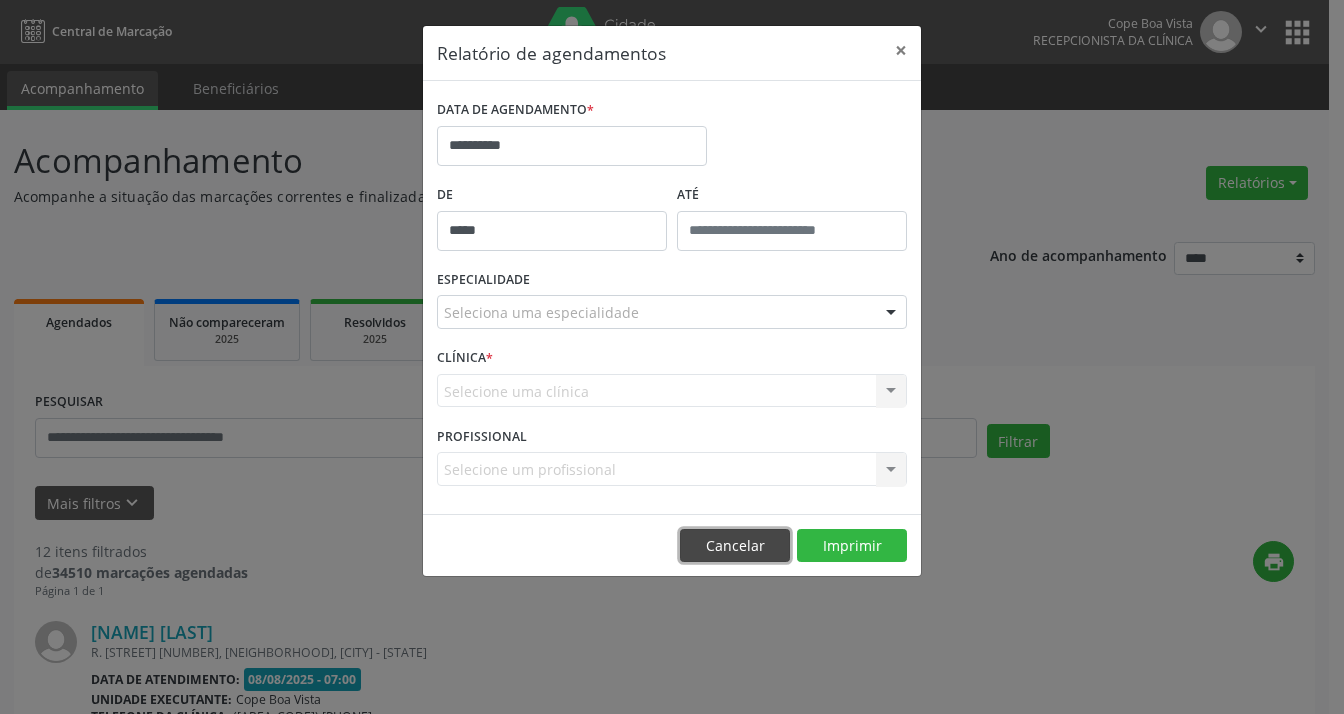 click on "Cancelar" at bounding box center [735, 546] 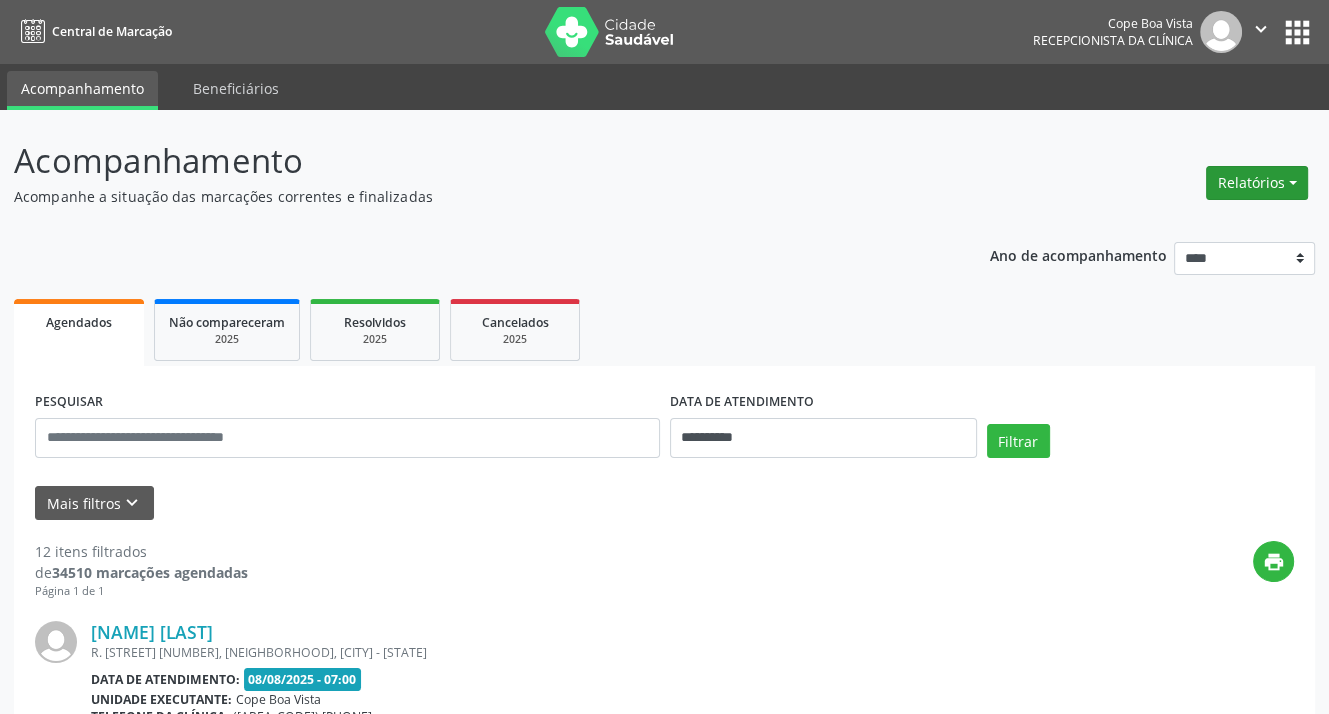 click on "Relatórios" at bounding box center (1257, 183) 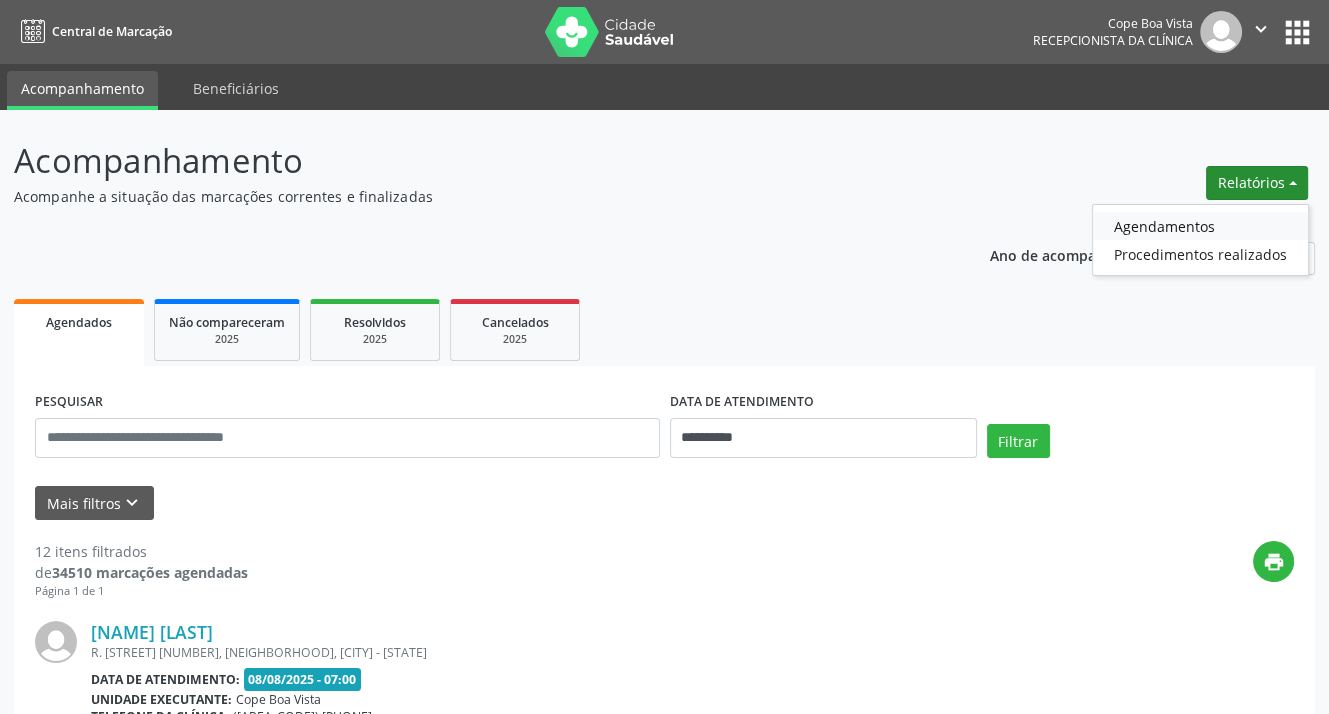 click on "Agendamentos" at bounding box center (1200, 226) 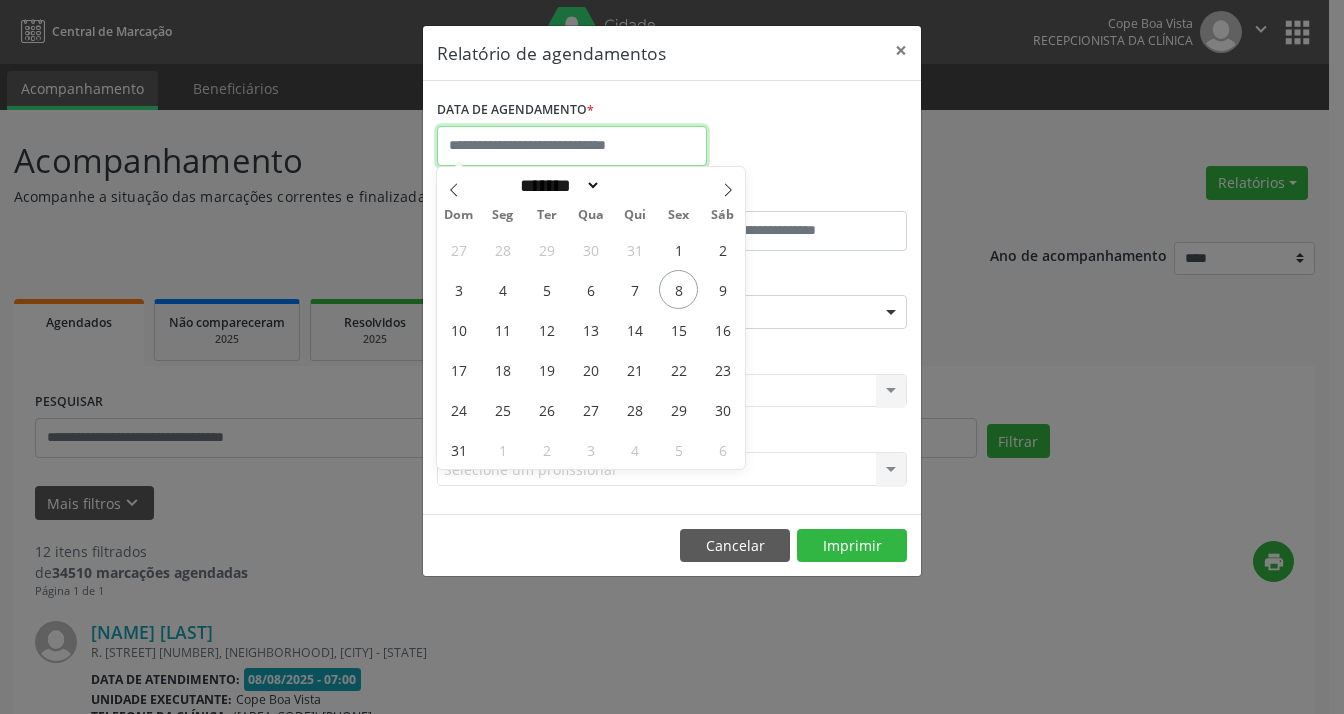 click at bounding box center [572, 146] 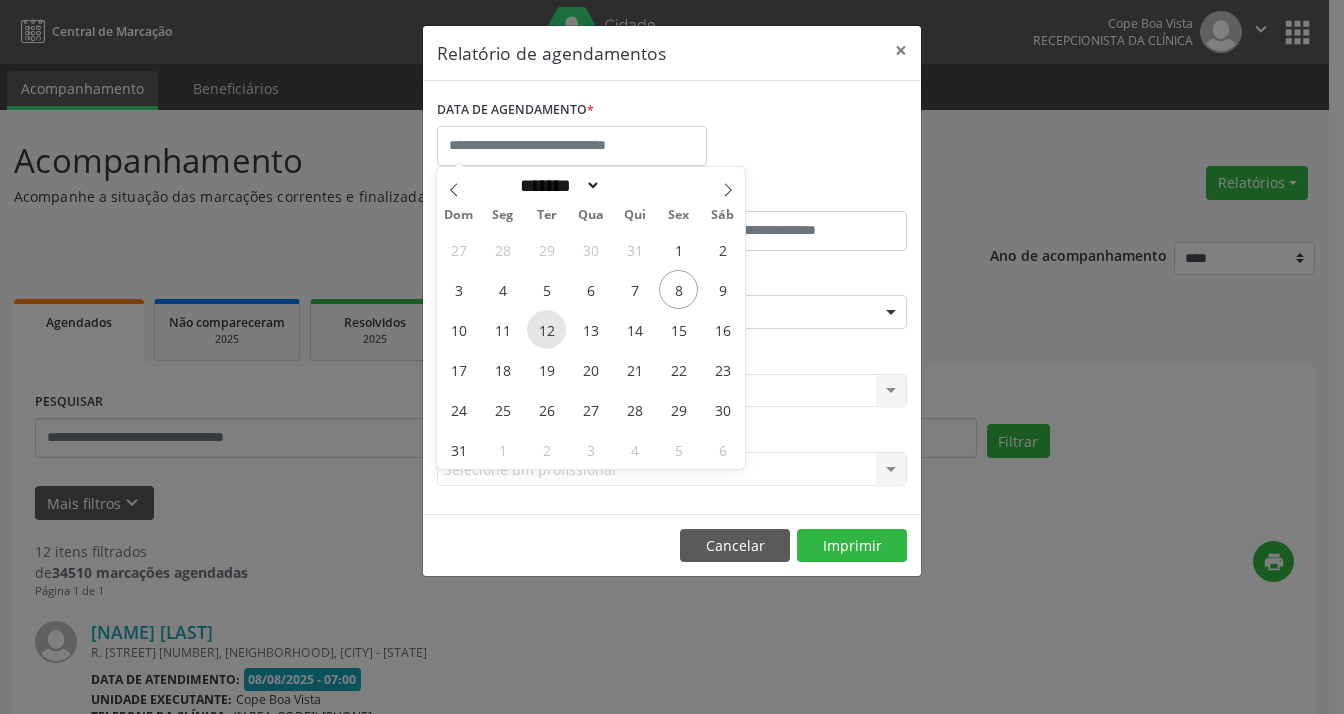 click on "12" at bounding box center (546, 329) 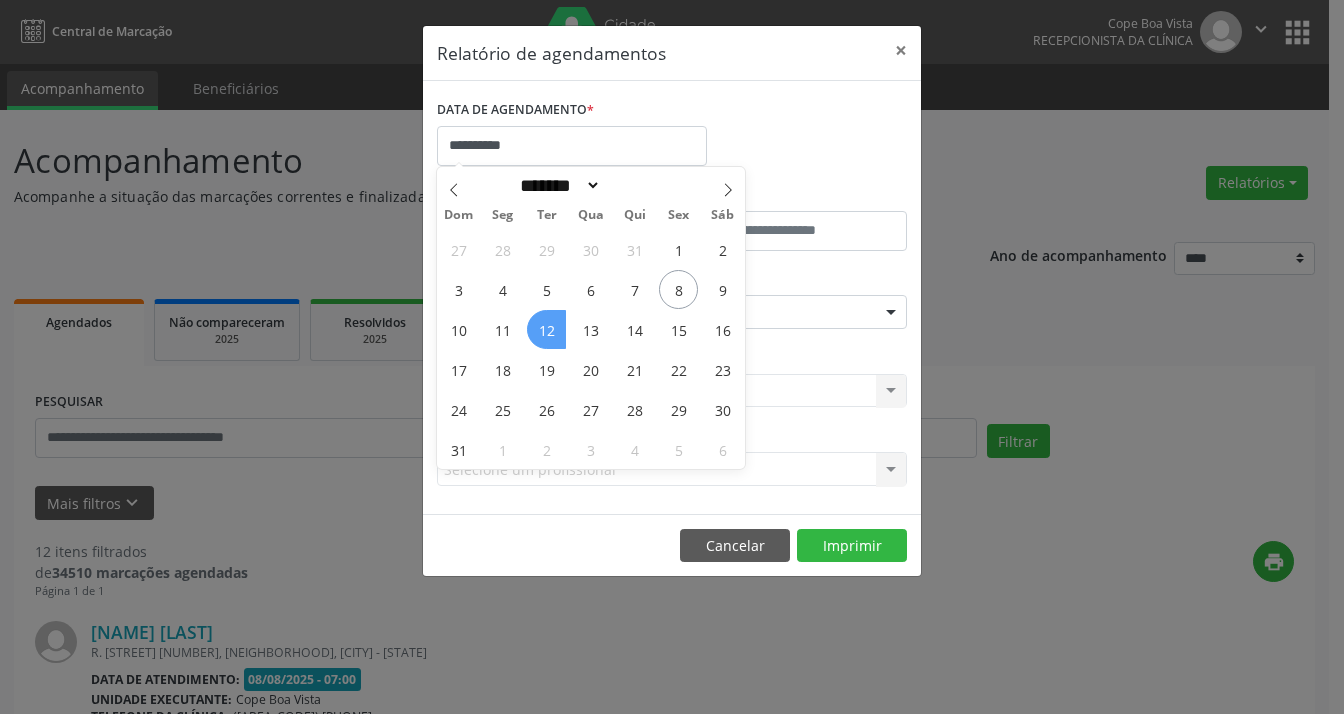 click on "12" at bounding box center [546, 329] 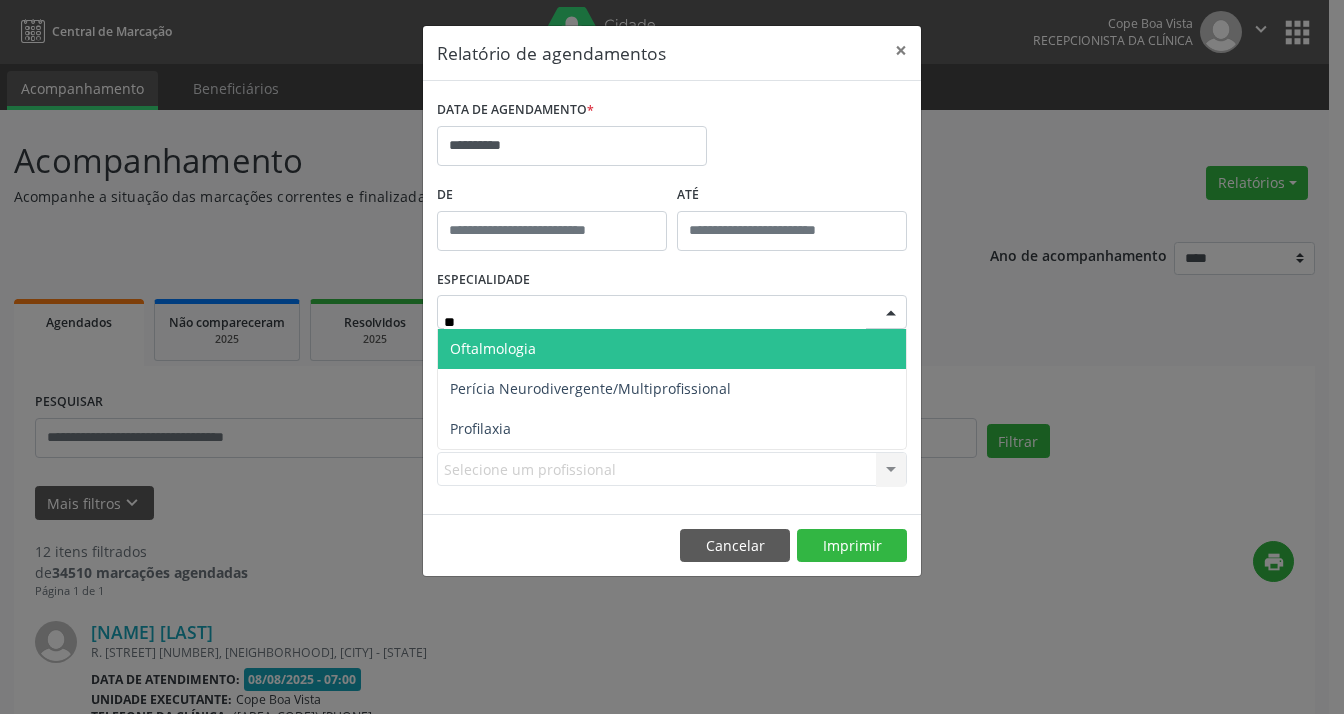 type on "***" 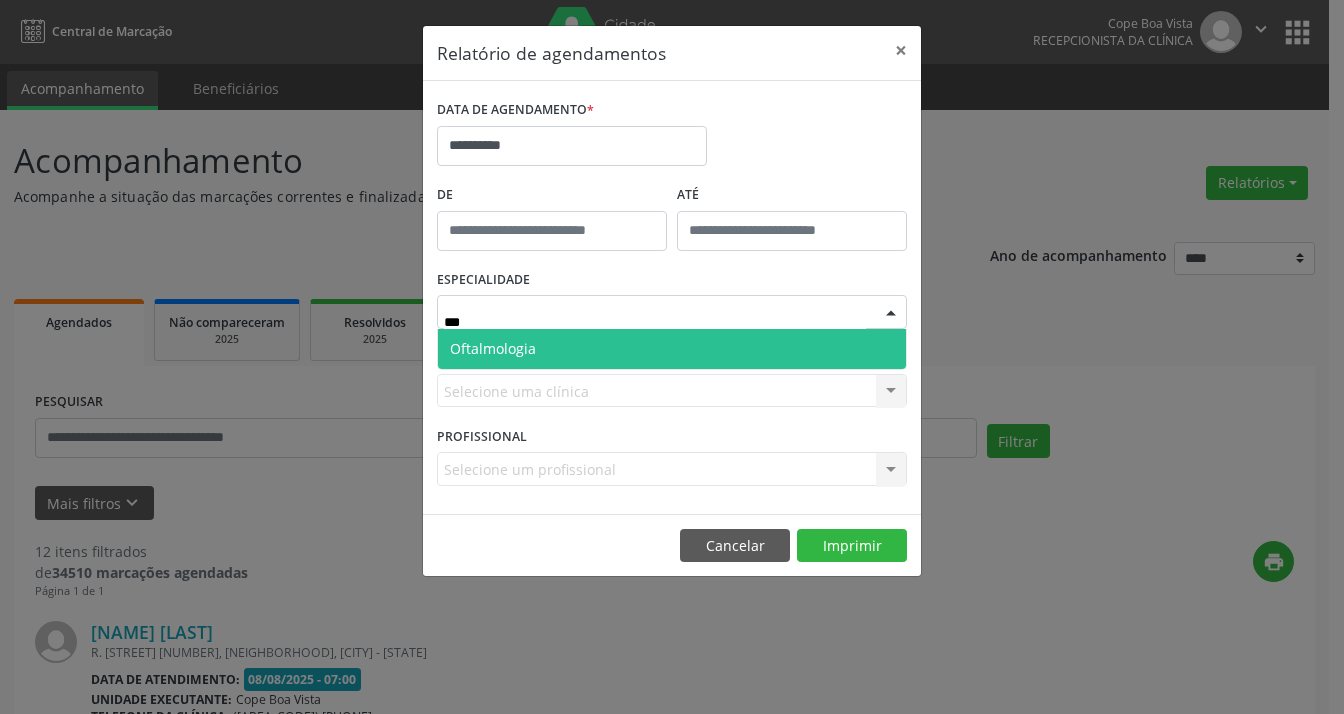 click on "Oftalmologia" at bounding box center [672, 349] 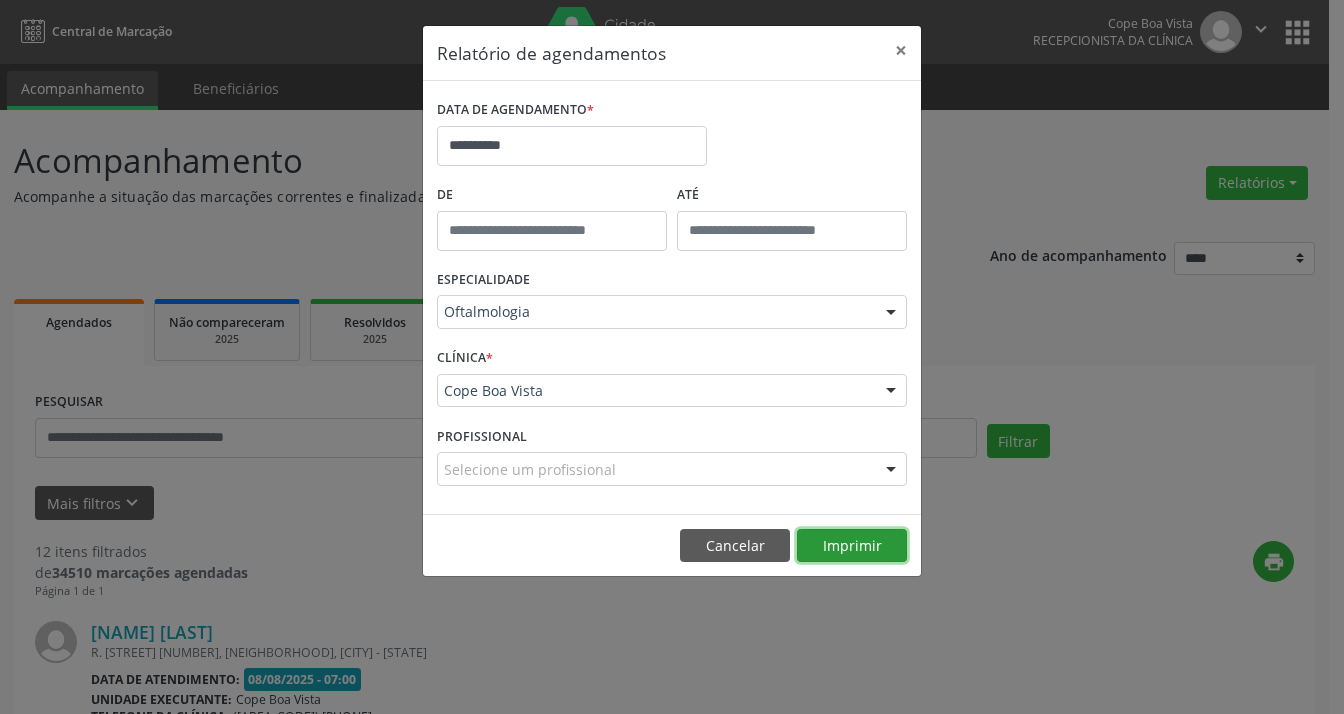 click on "Imprimir" at bounding box center [852, 546] 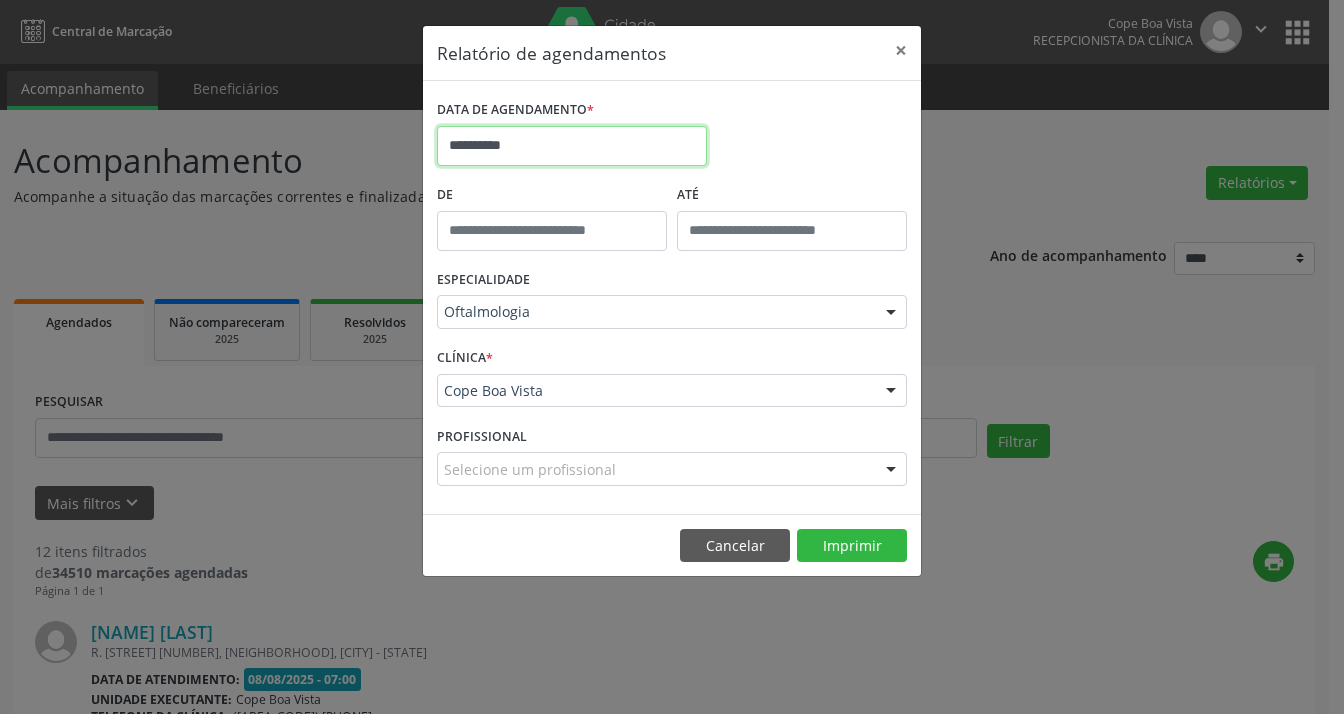 click on "**********" at bounding box center [572, 146] 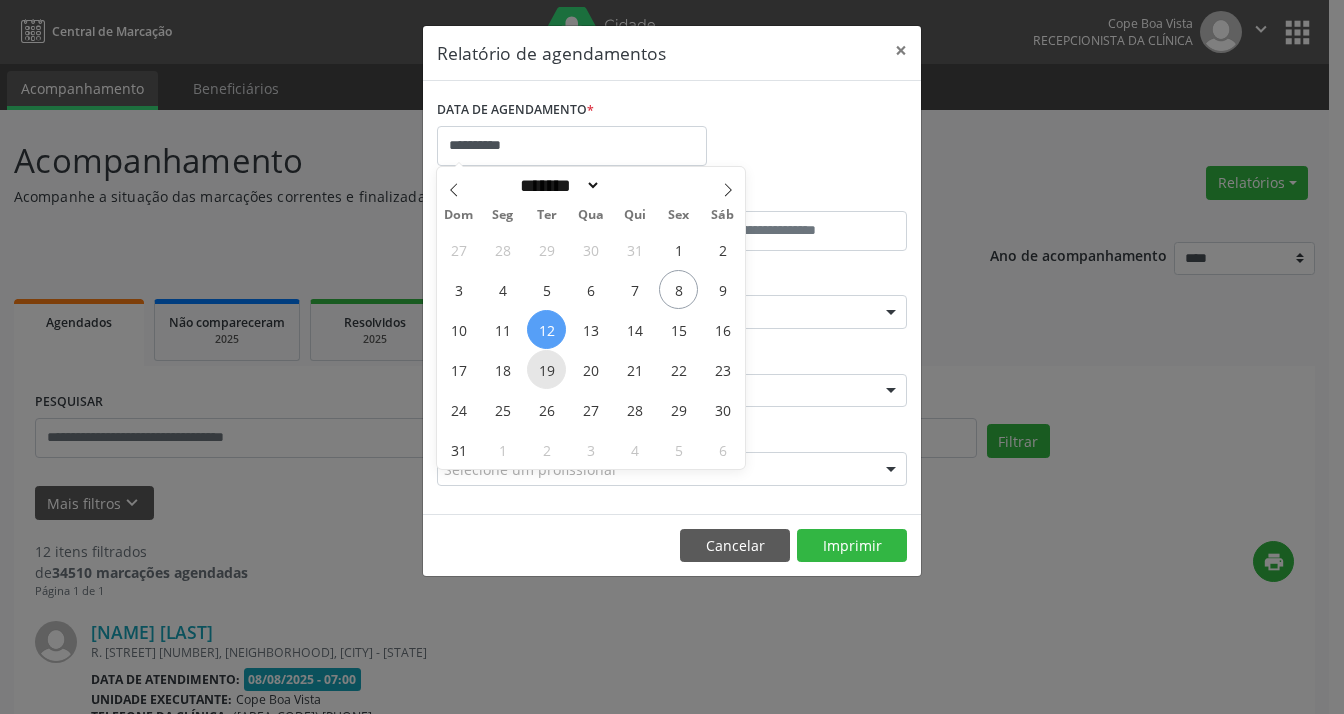 click on "19" at bounding box center [546, 369] 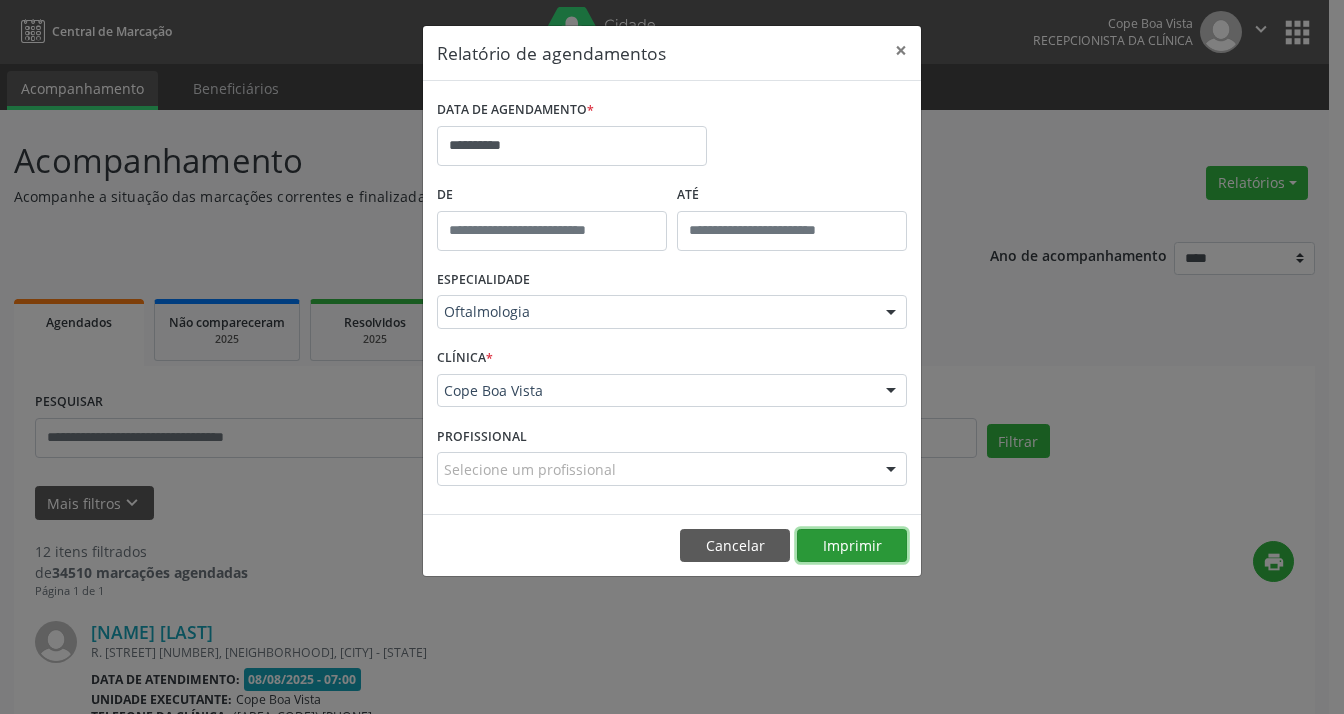 click on "Imprimir" at bounding box center [852, 546] 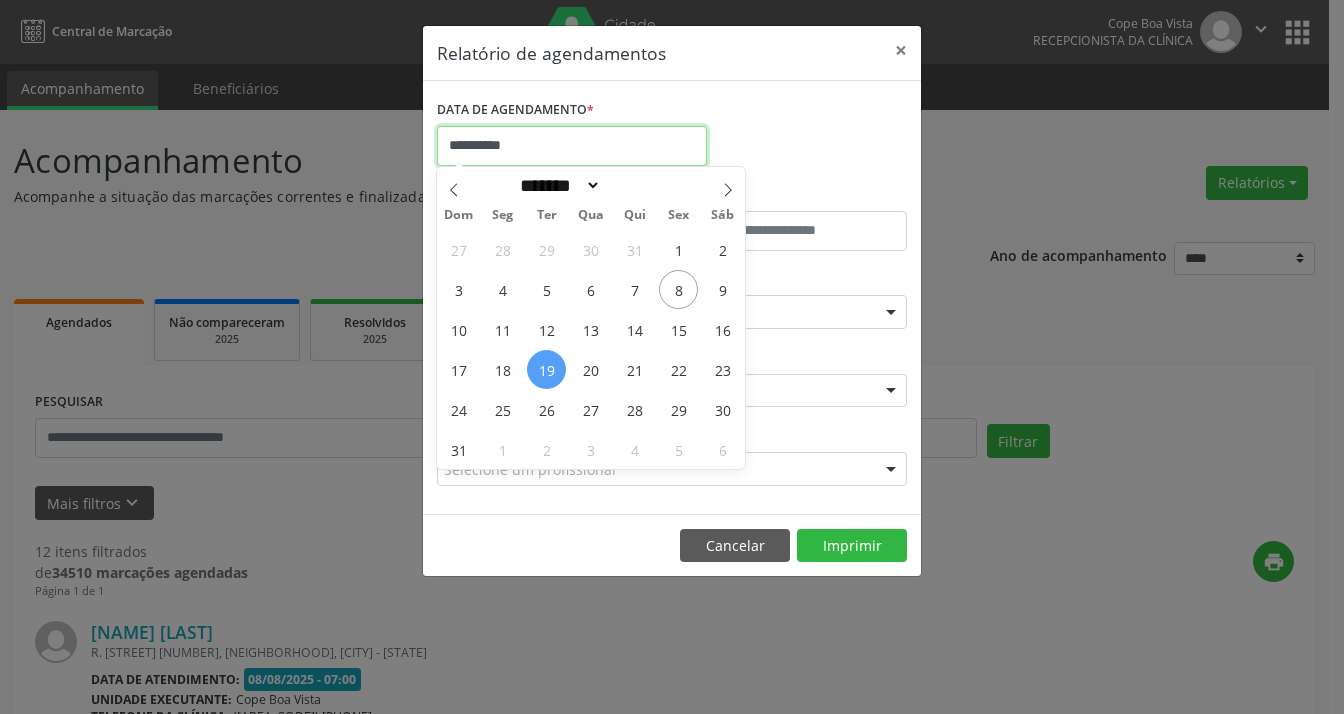 click on "**********" at bounding box center [572, 146] 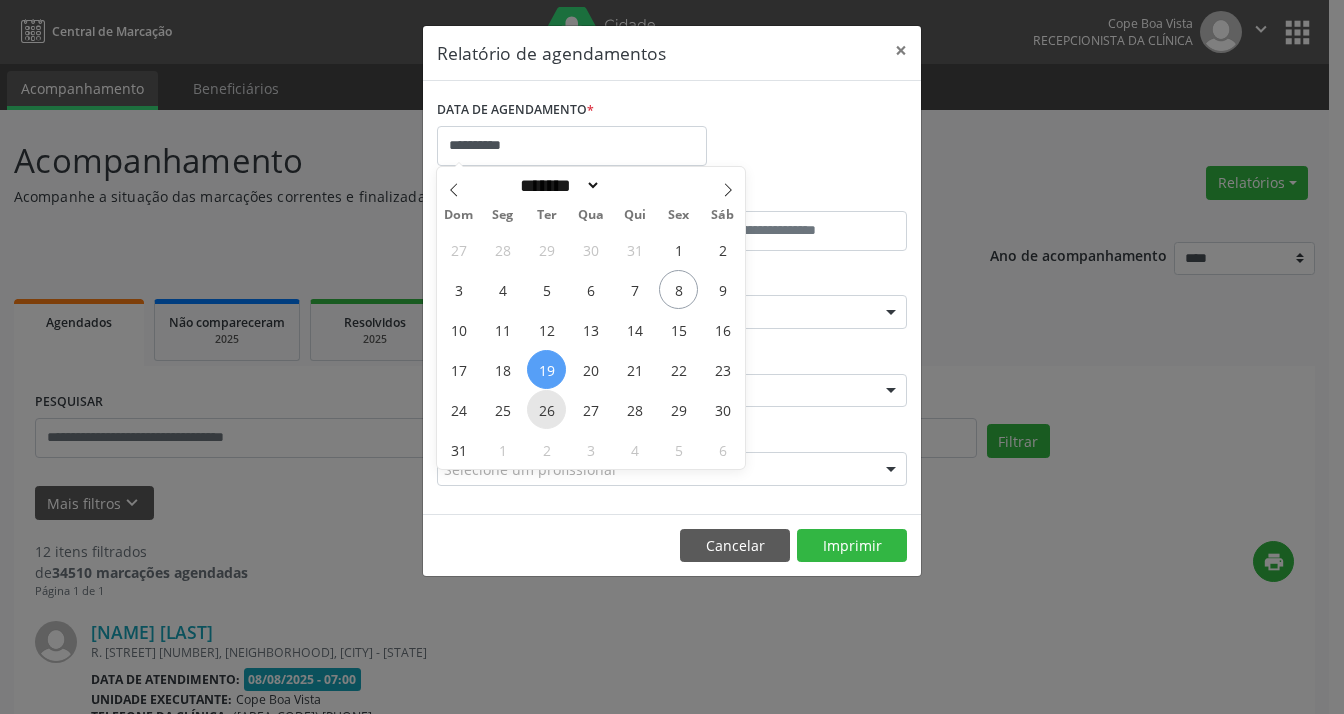 click on "26" at bounding box center (546, 409) 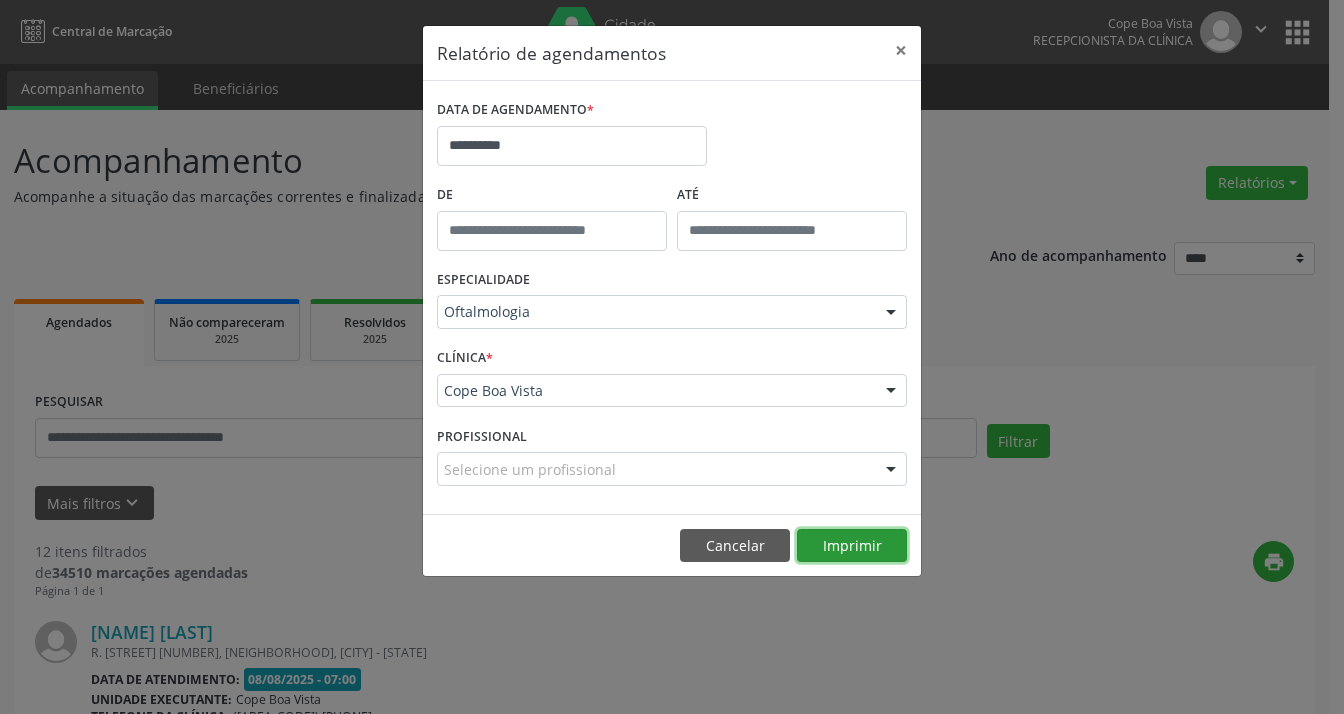 click on "Imprimir" at bounding box center (852, 546) 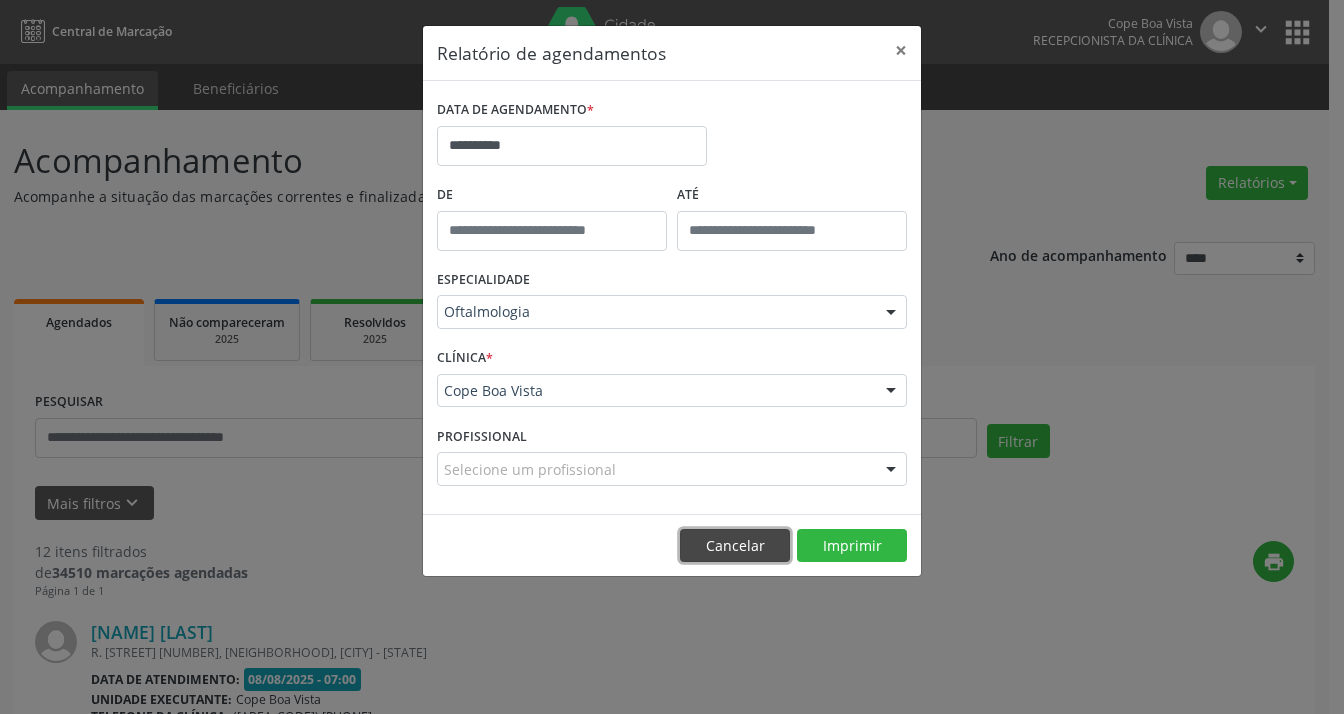click on "Cancelar" at bounding box center (735, 546) 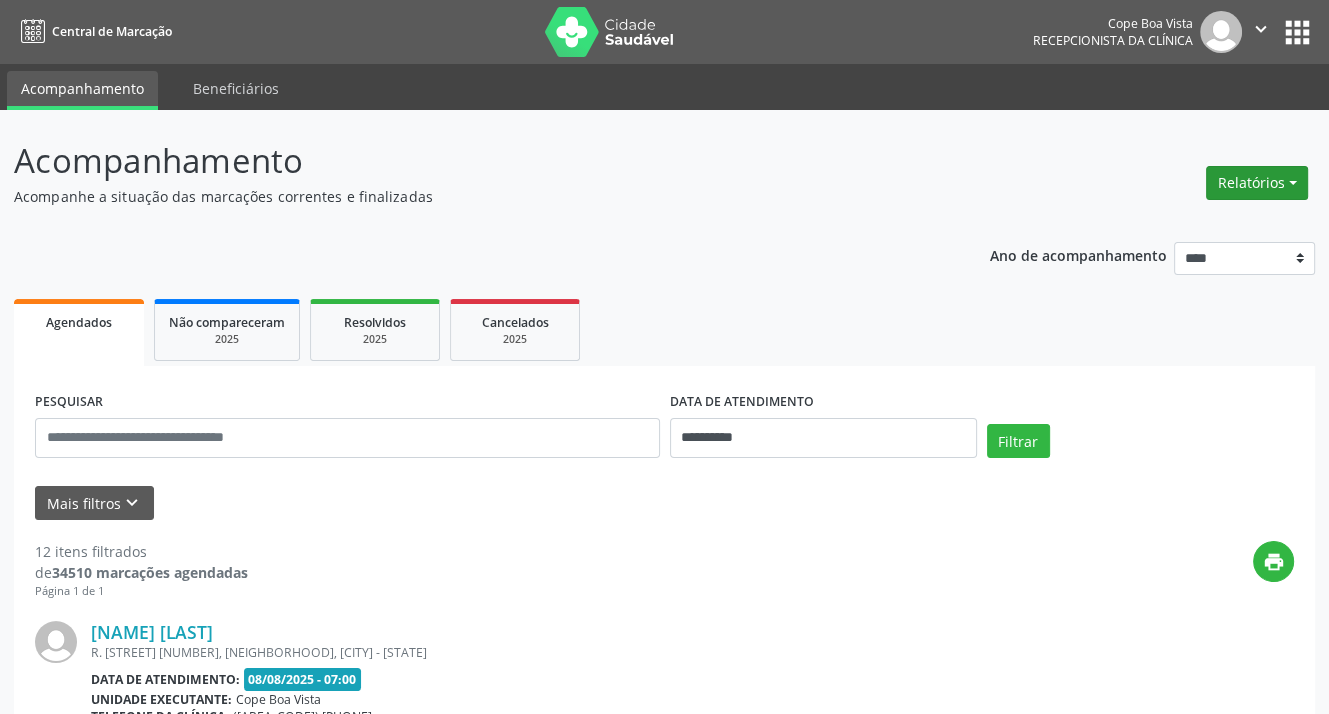 click on "Relatórios" at bounding box center (1257, 183) 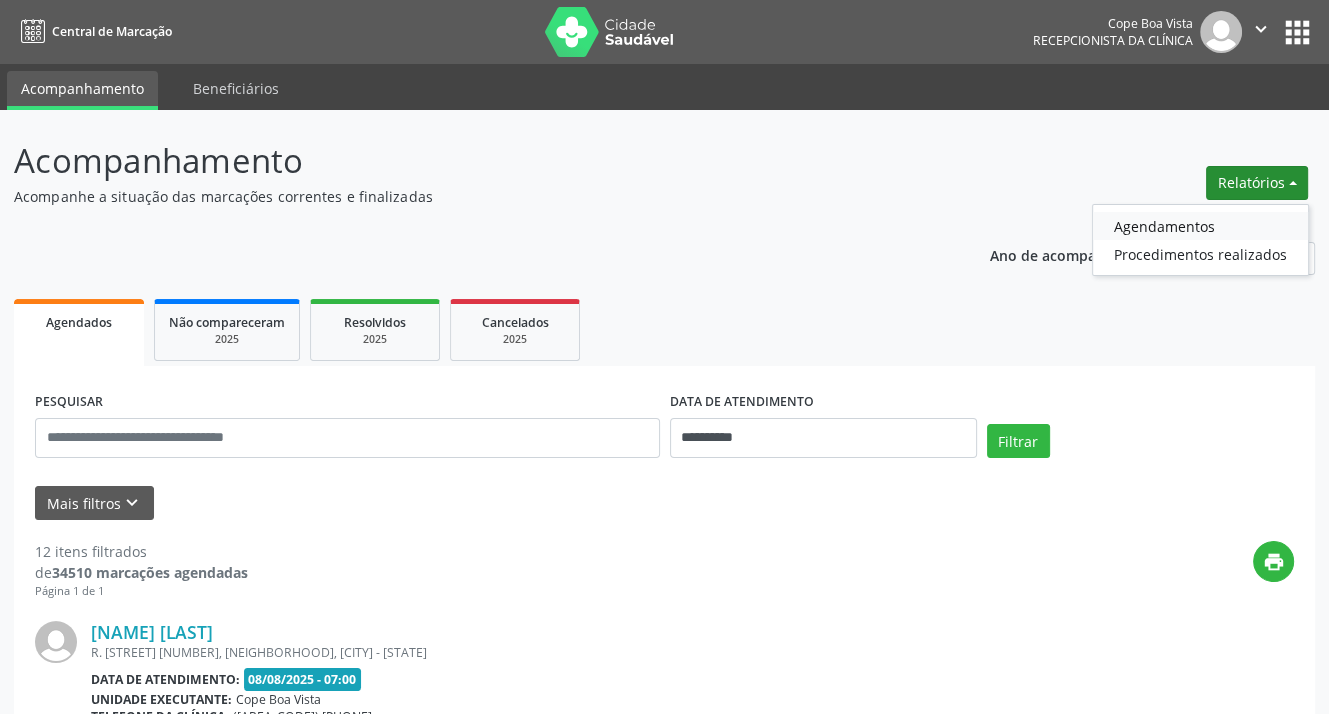 click on "Agendamentos" at bounding box center [1200, 226] 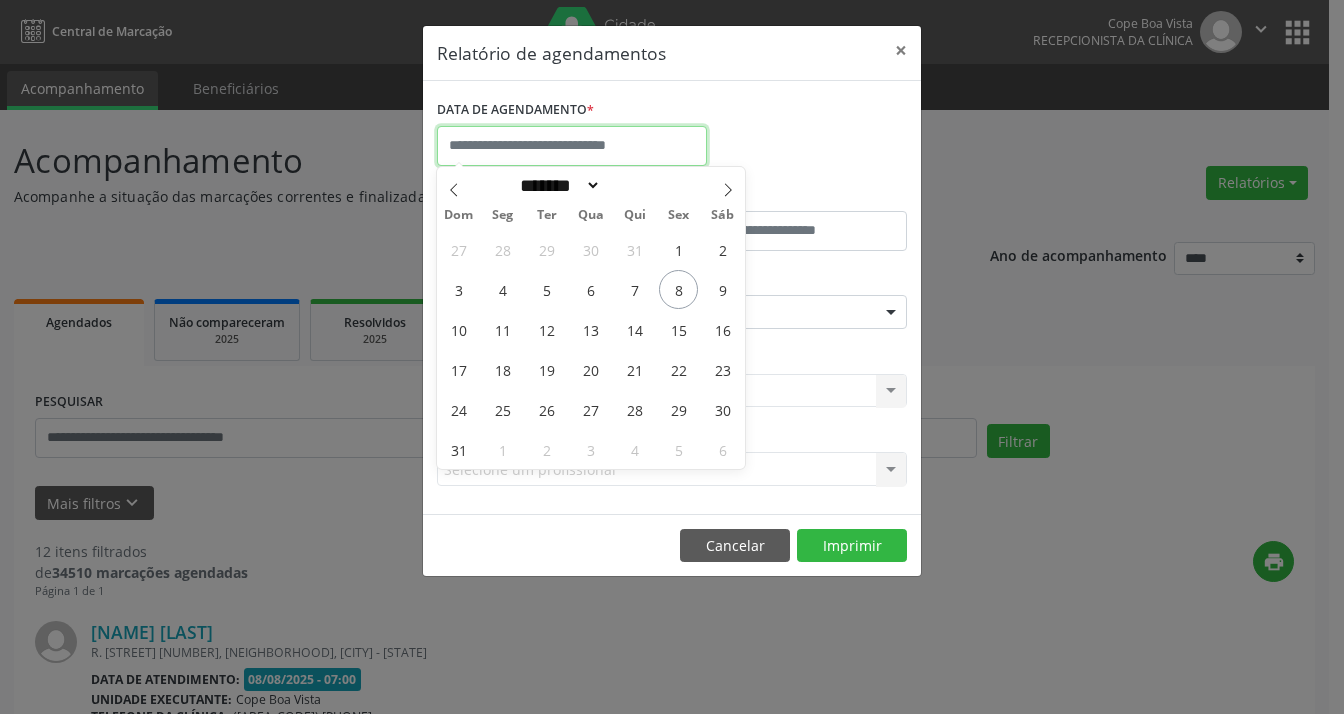 click at bounding box center (572, 146) 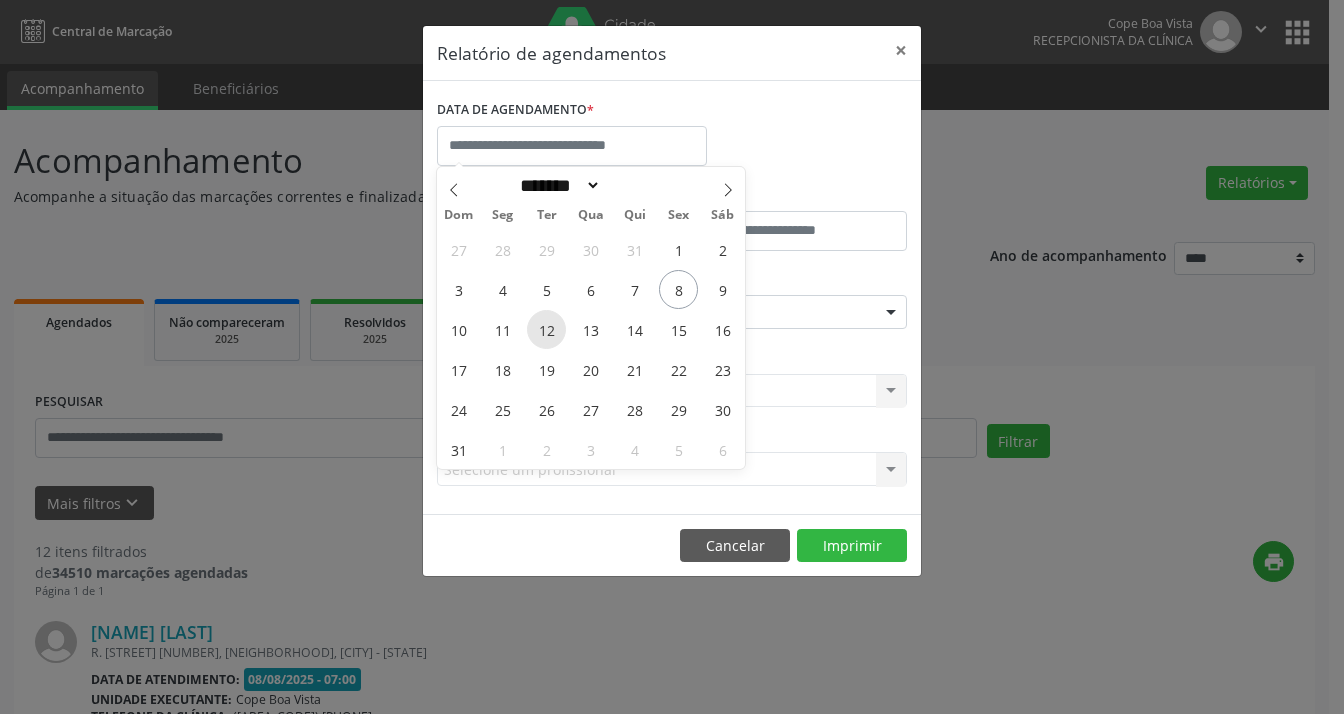 click on "12" at bounding box center (546, 329) 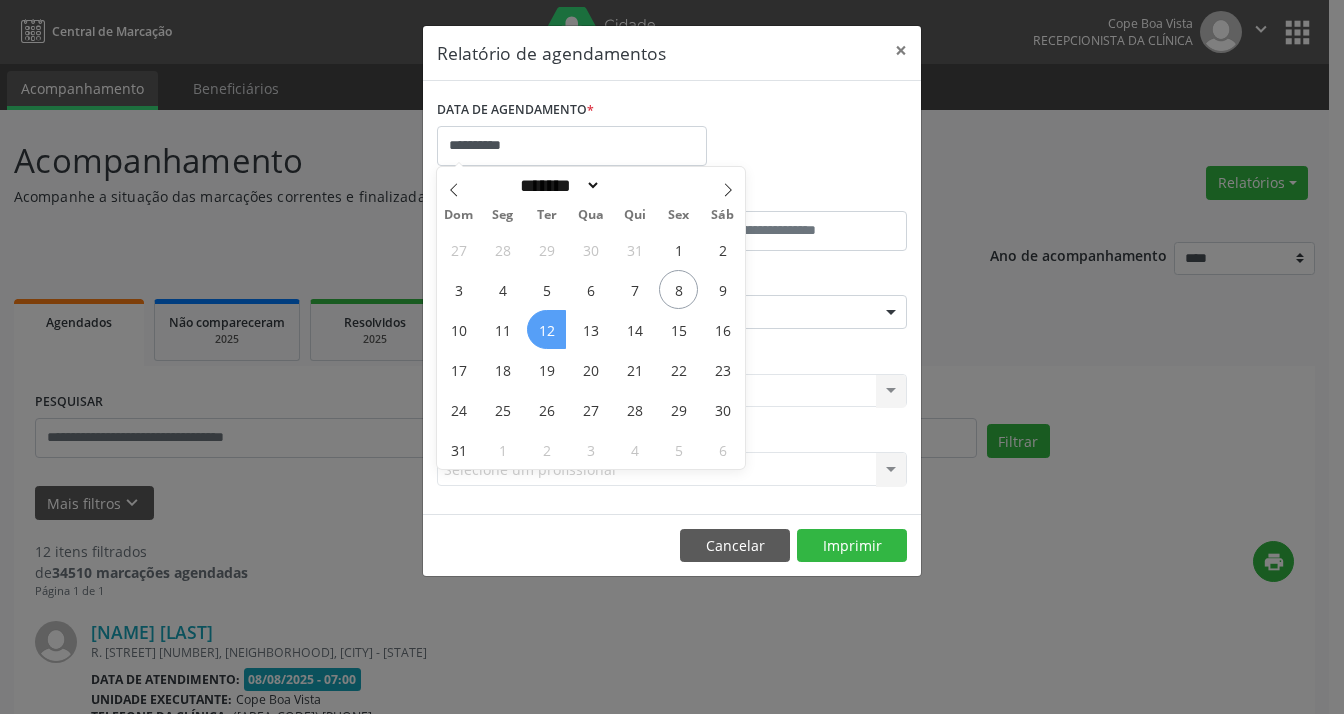 click on "12" at bounding box center (546, 329) 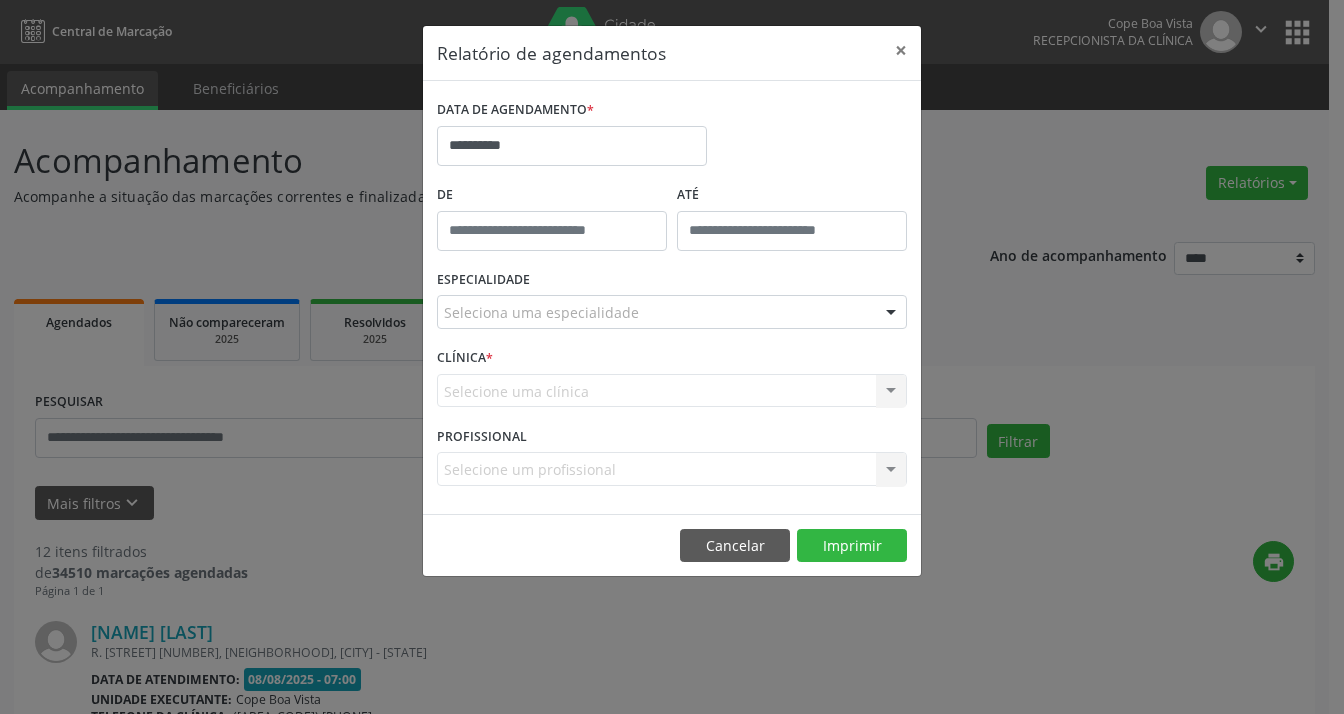 click on "Seleciona uma especialidade" at bounding box center (672, 312) 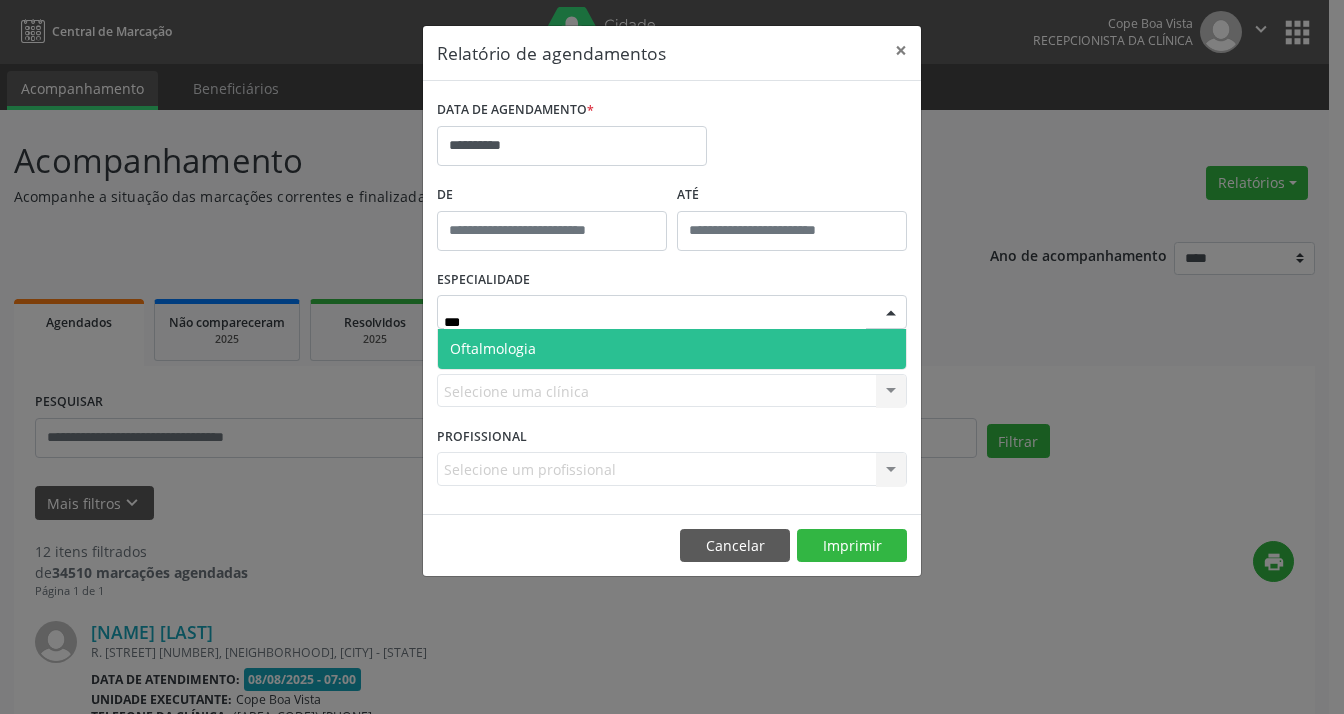 click on "Oftalmologia" at bounding box center (672, 349) 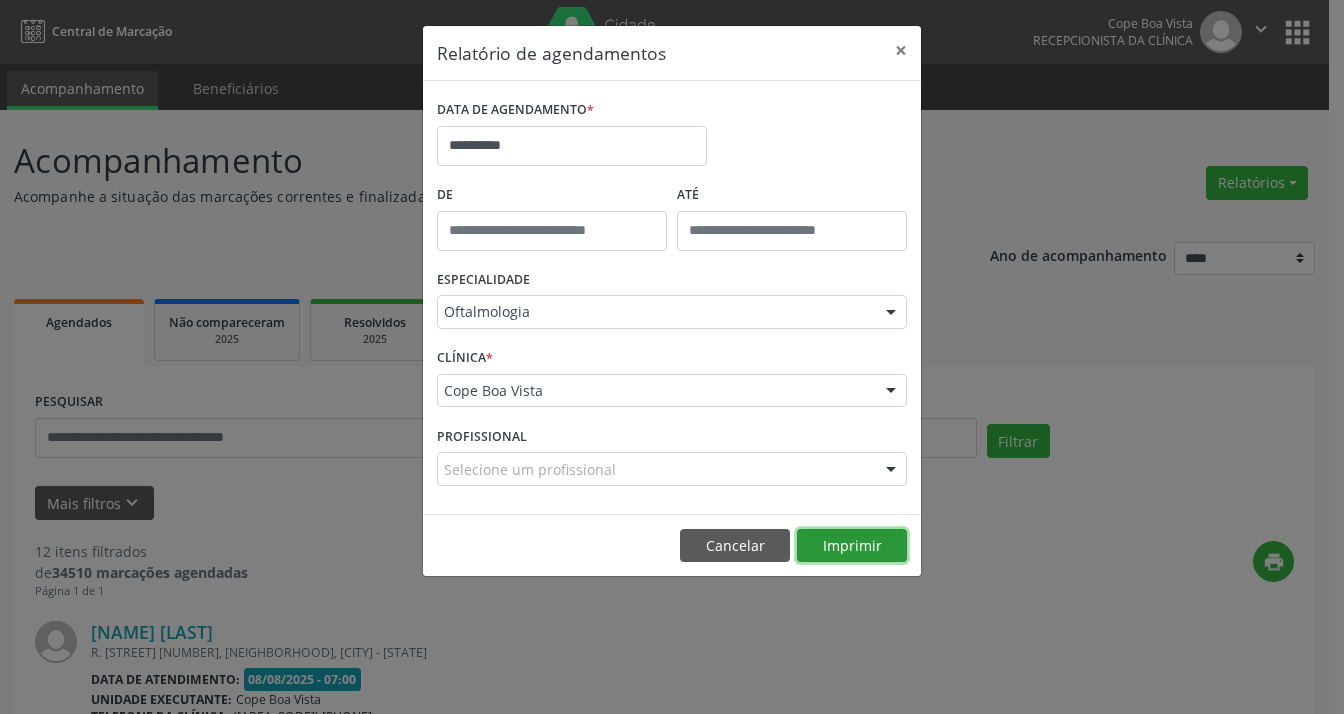 click on "Imprimir" at bounding box center [852, 546] 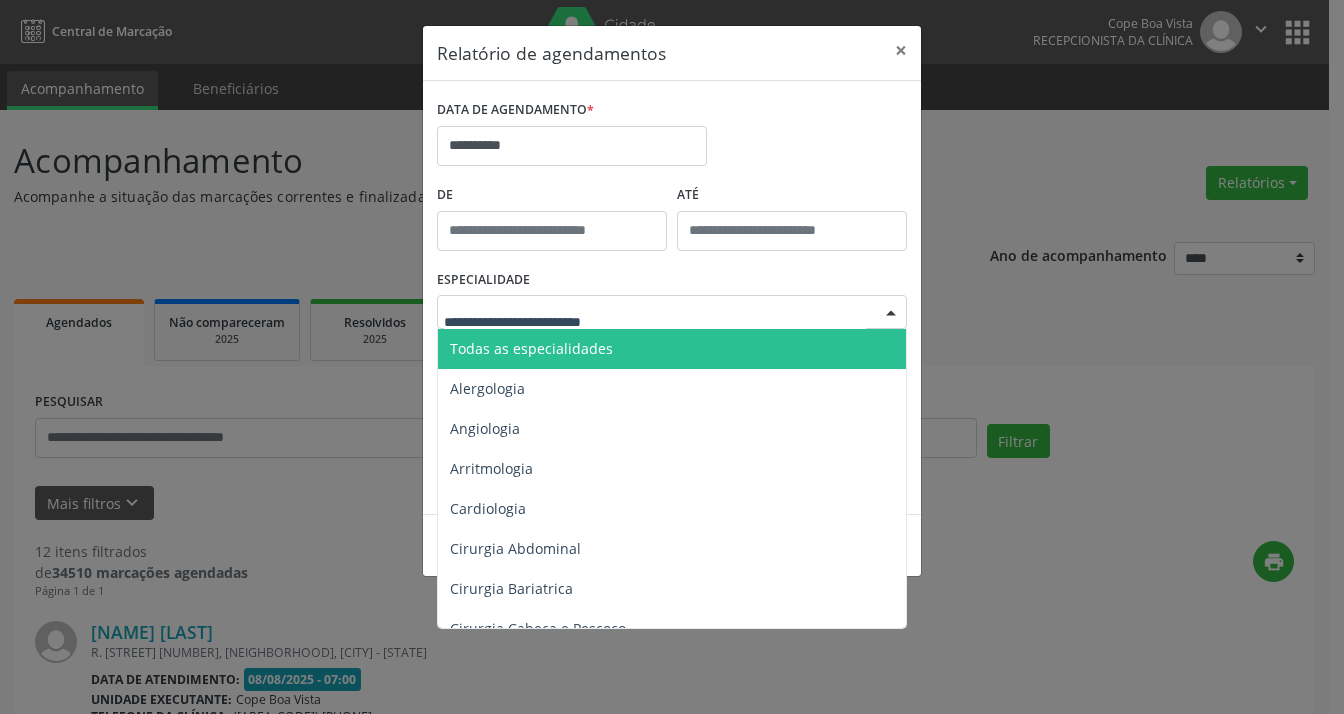 click at bounding box center [672, 312] 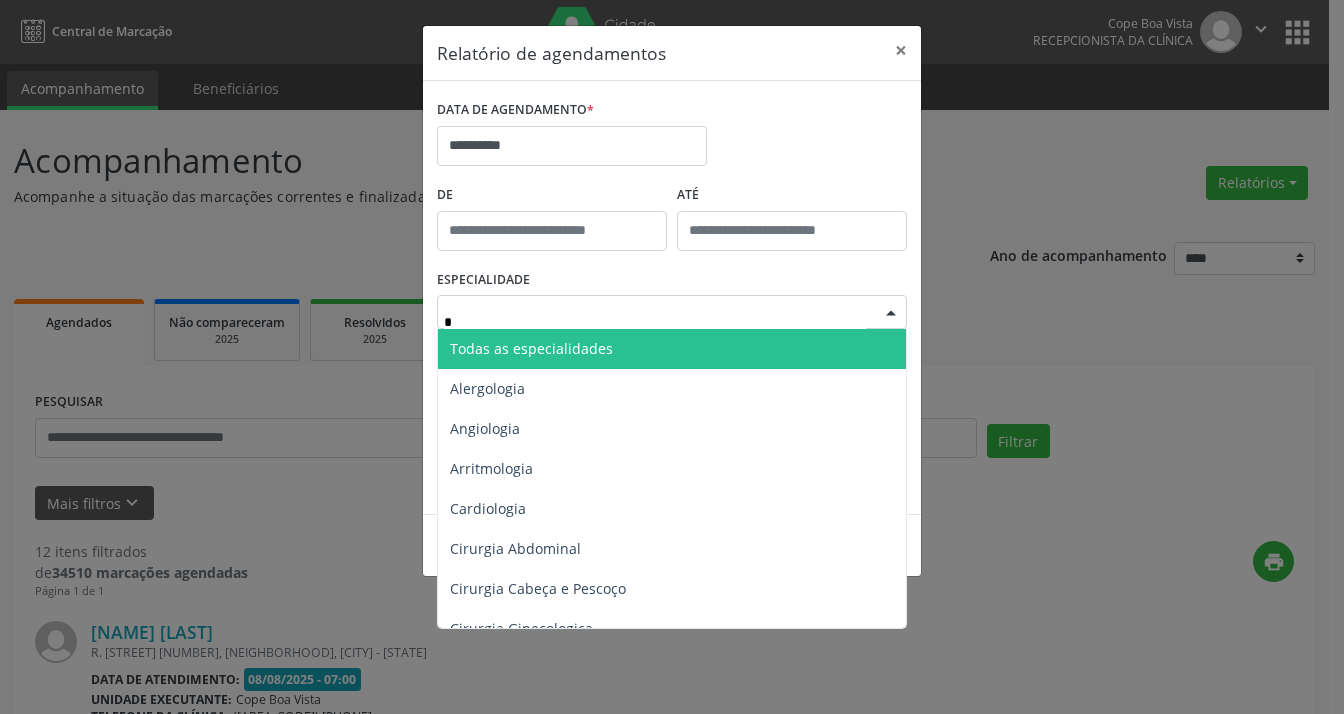 type on "**" 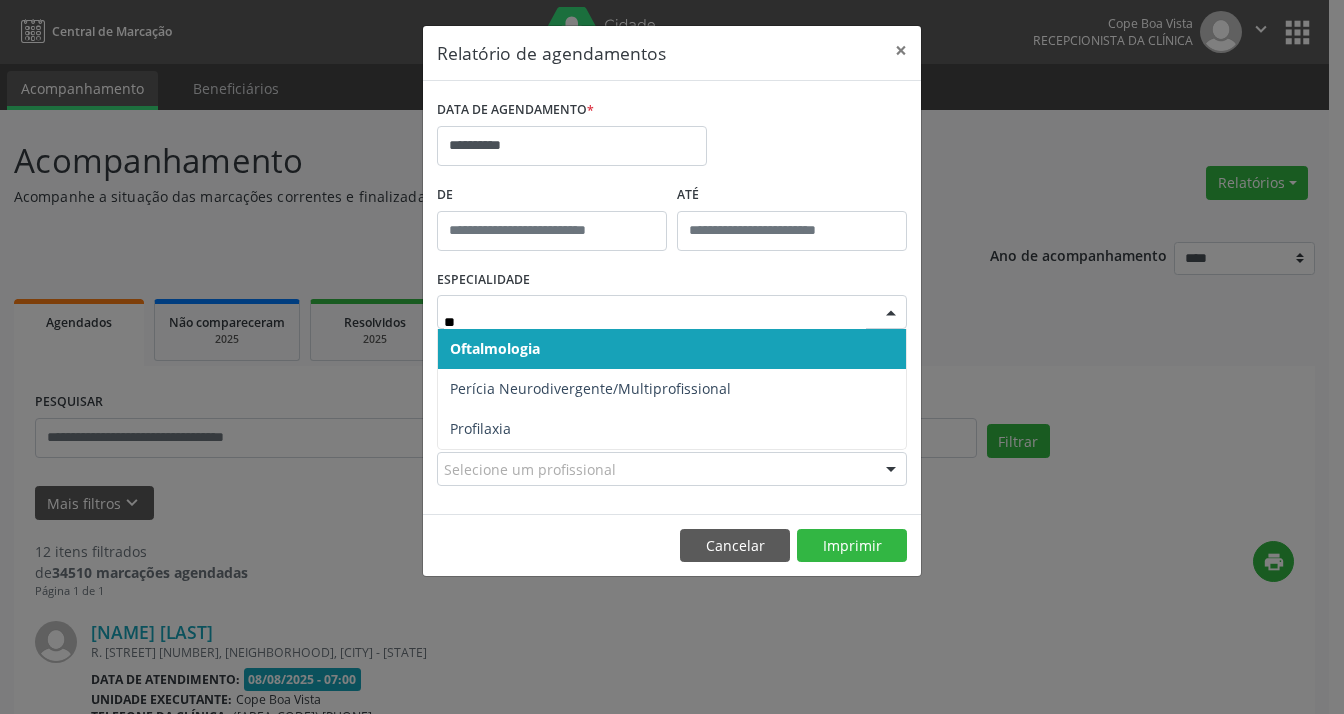 click on "Oftalmologia" at bounding box center (495, 348) 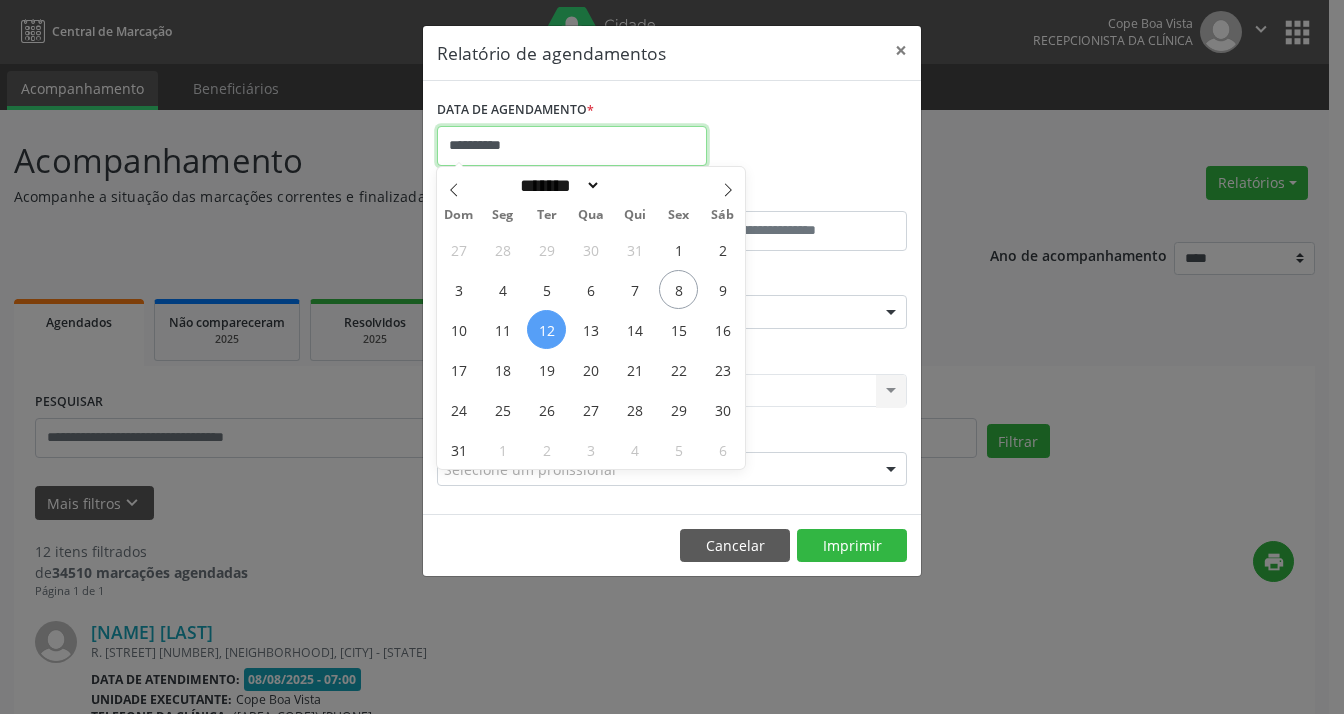 click on "**********" at bounding box center [572, 146] 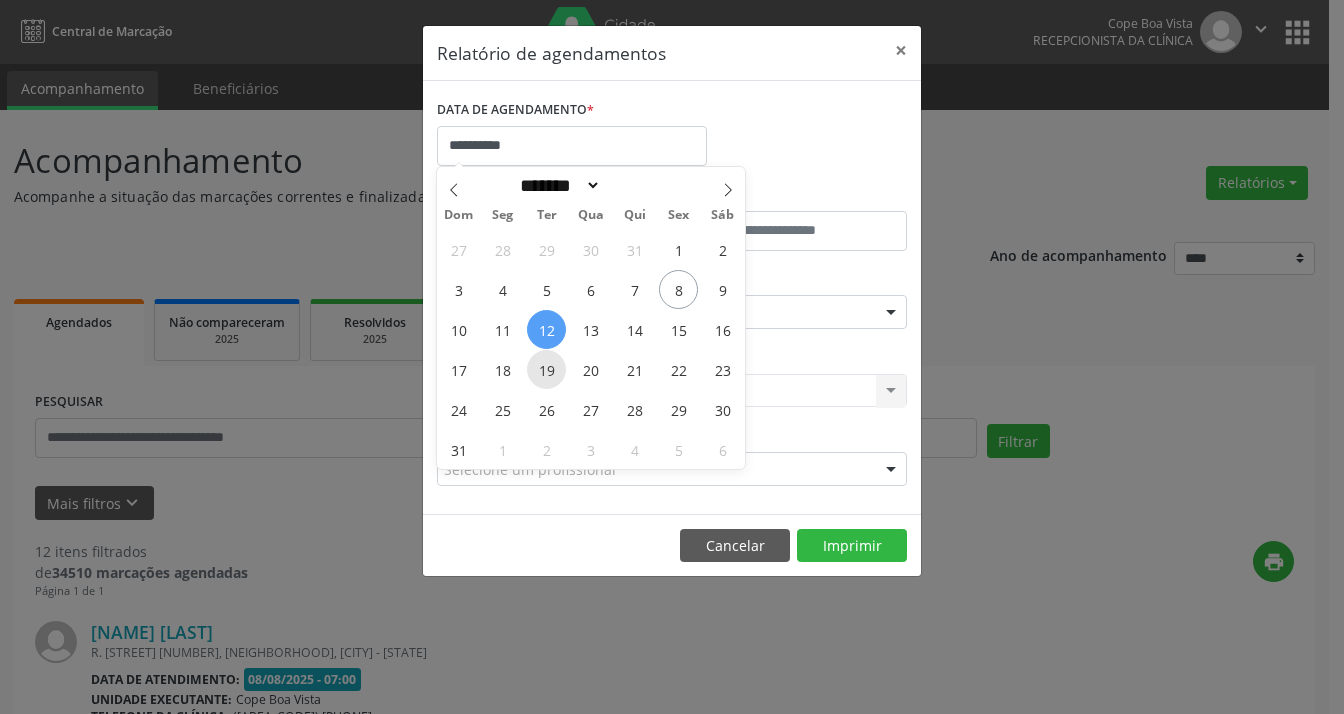 click on "19" at bounding box center (546, 369) 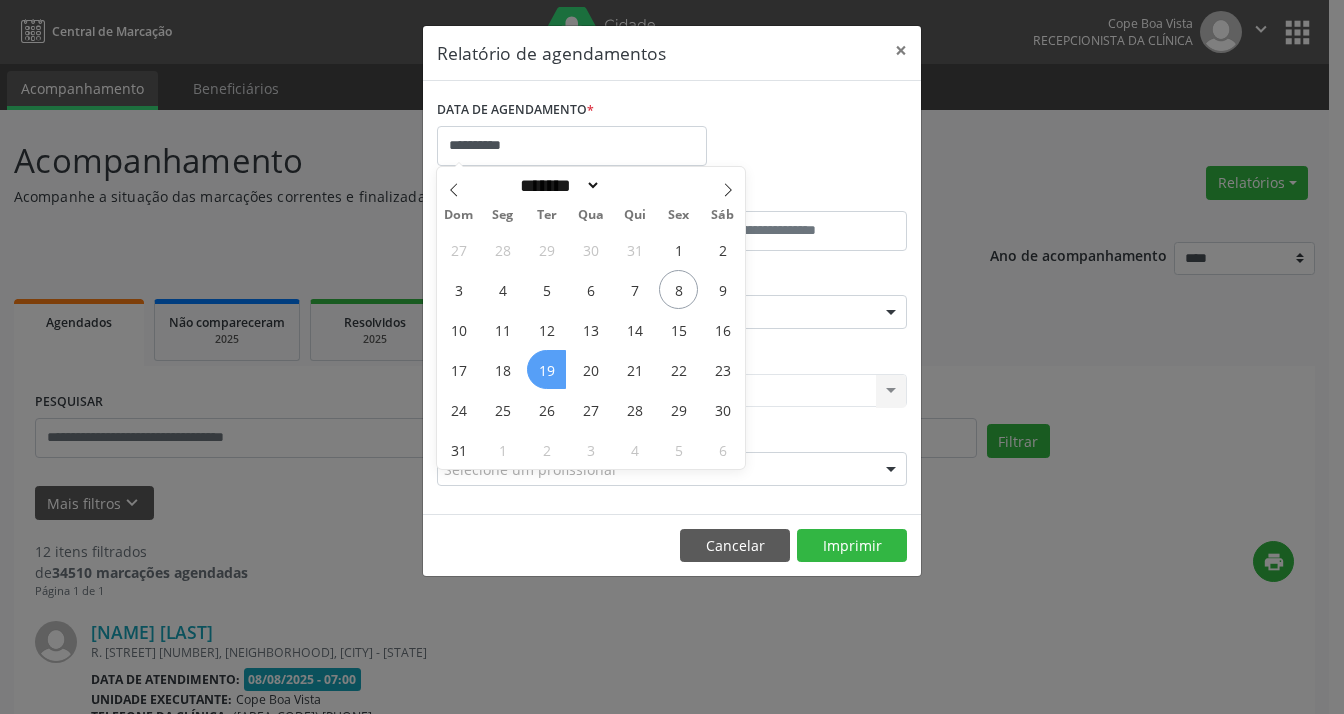 click on "19" at bounding box center [546, 369] 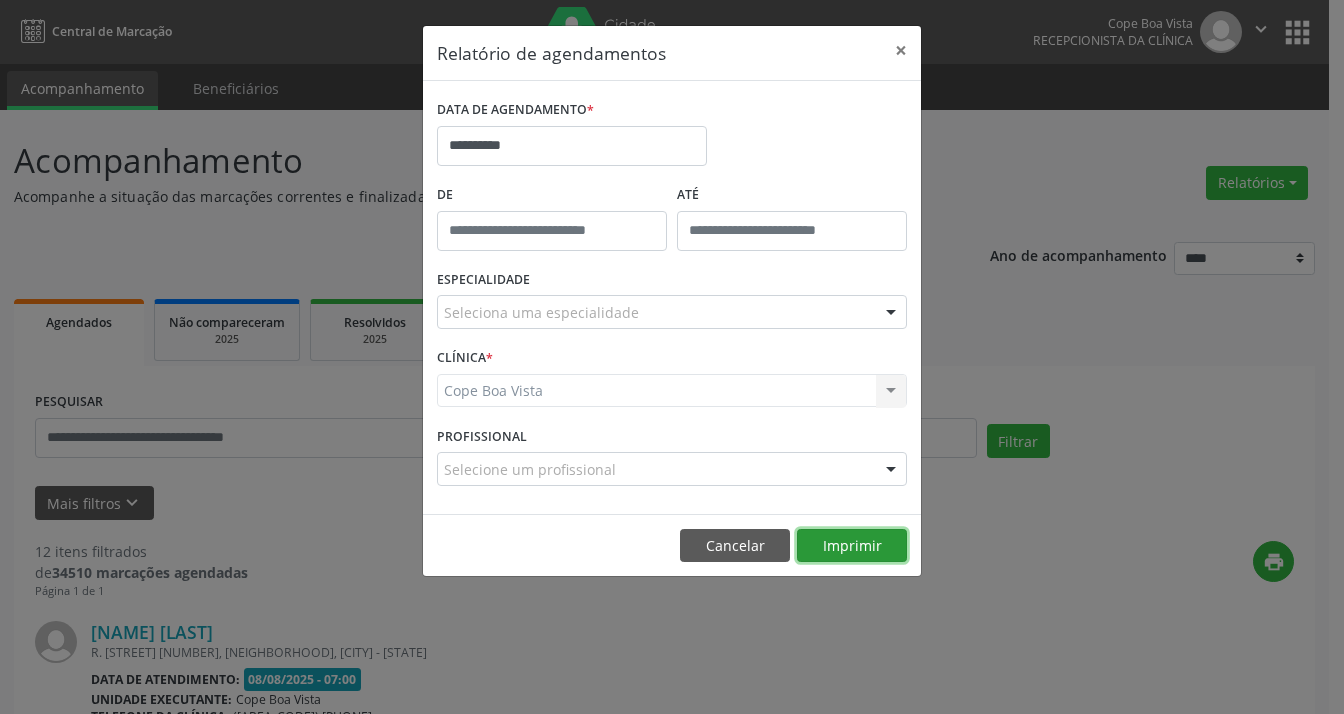 click on "Imprimir" at bounding box center [852, 546] 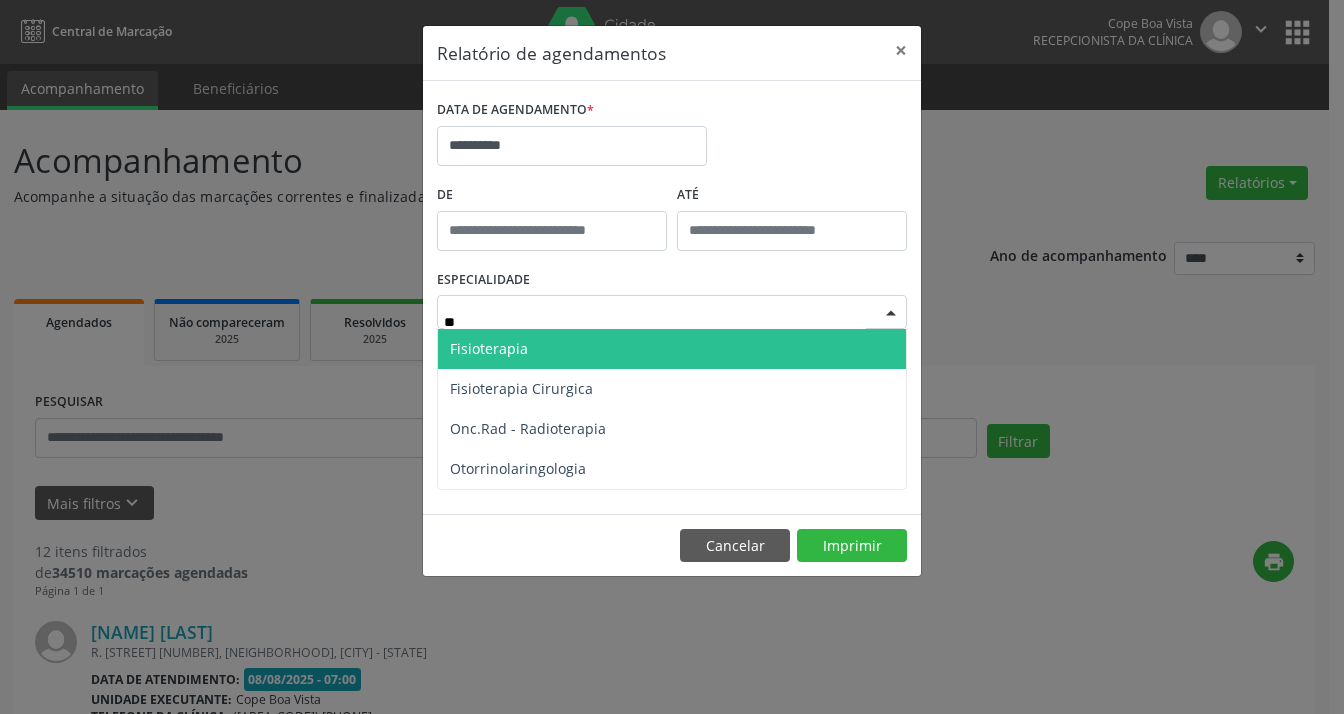 type on "***" 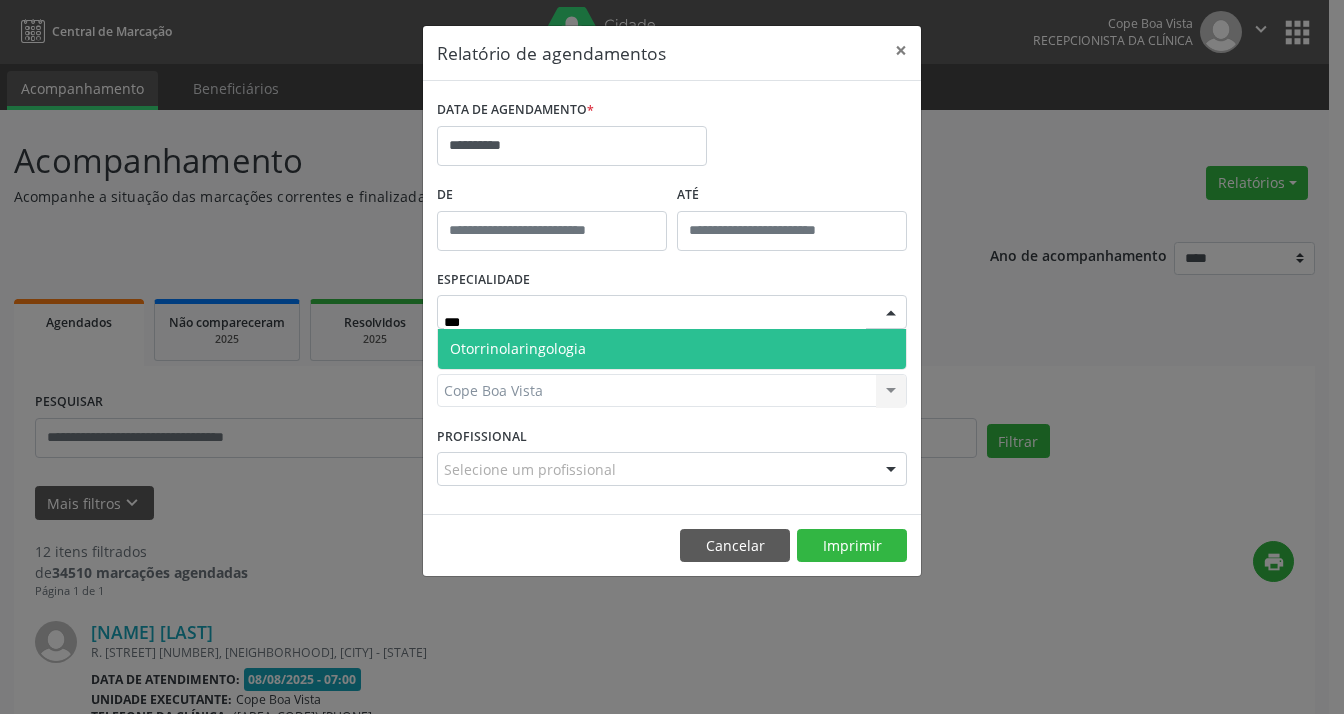 click on "Otorrinolaringologia" at bounding box center (672, 349) 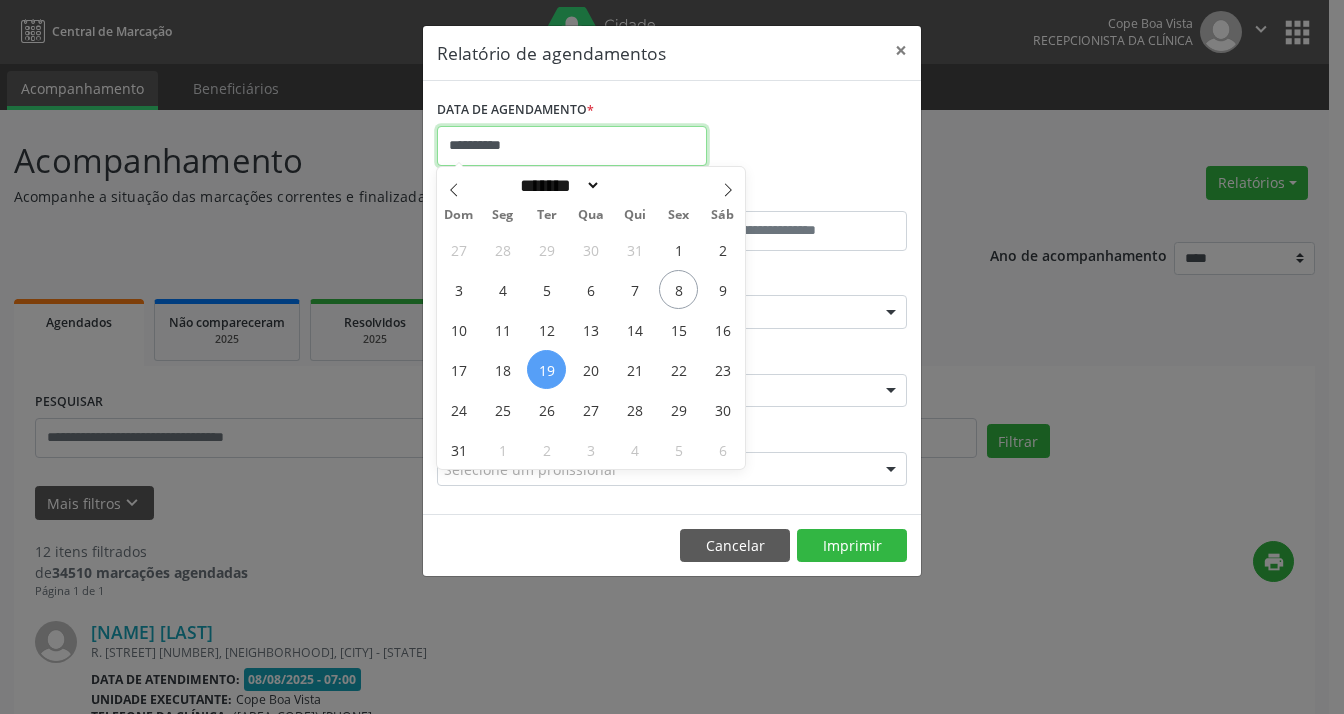 click on "**********" at bounding box center (572, 146) 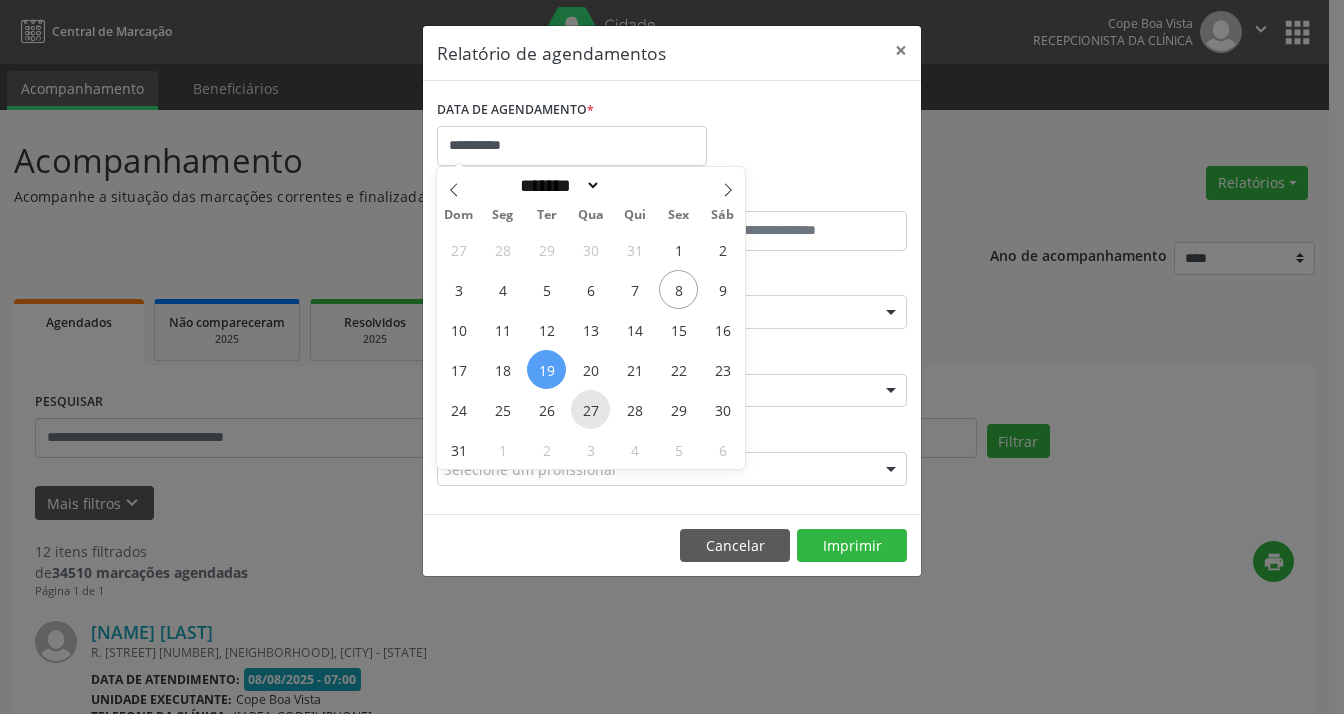 click on "27" at bounding box center [590, 409] 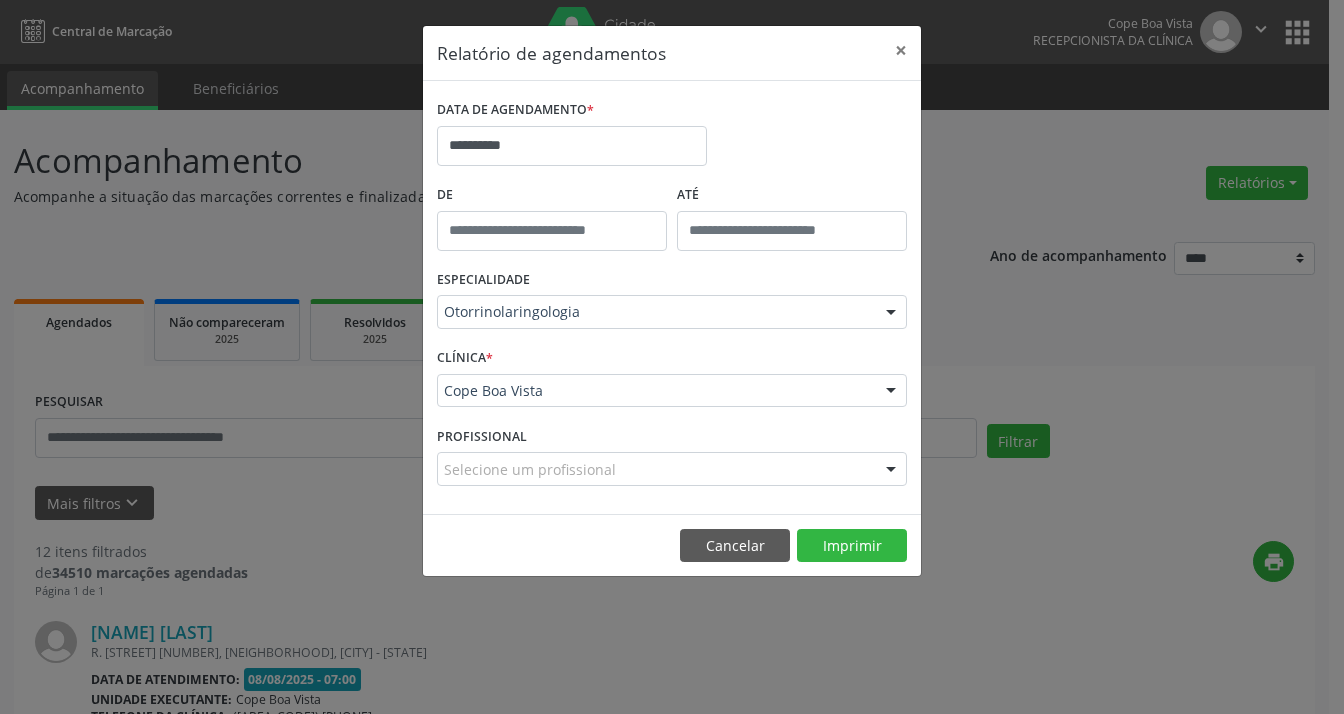 click on "Cancelar Imprimir" at bounding box center [672, 545] 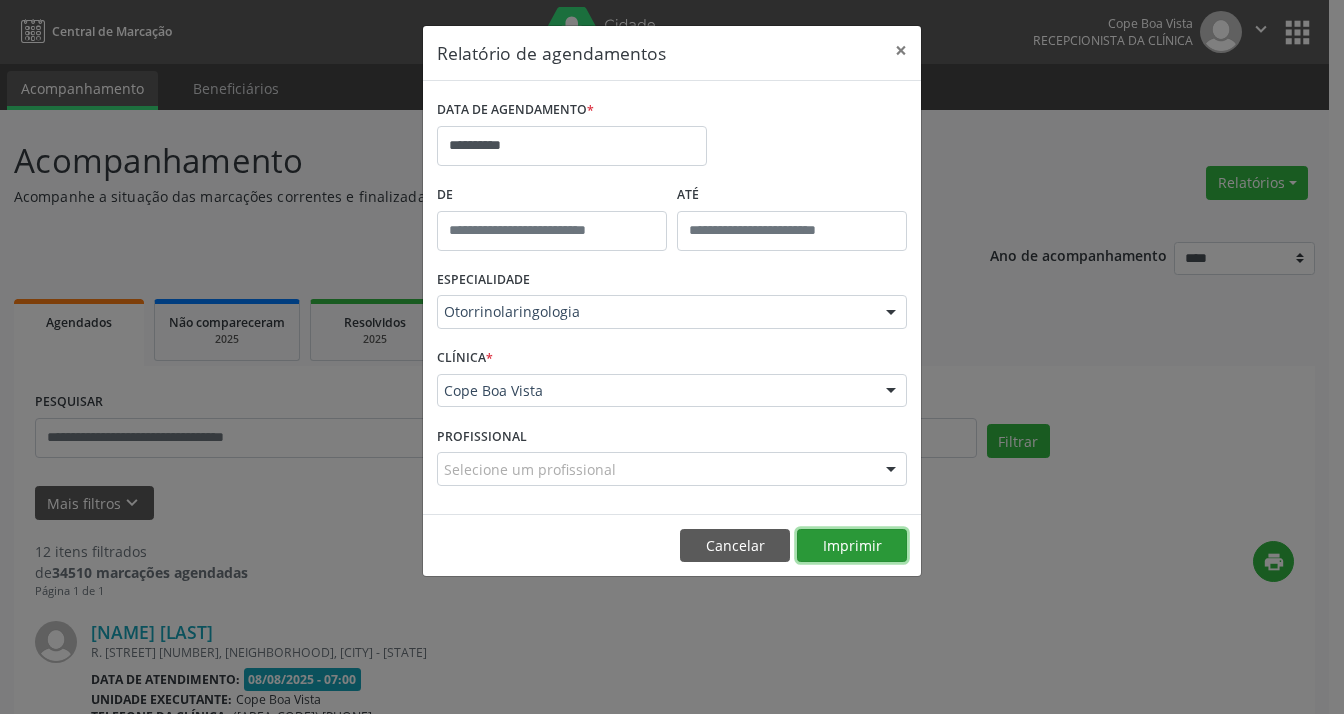 click on "Imprimir" at bounding box center [852, 546] 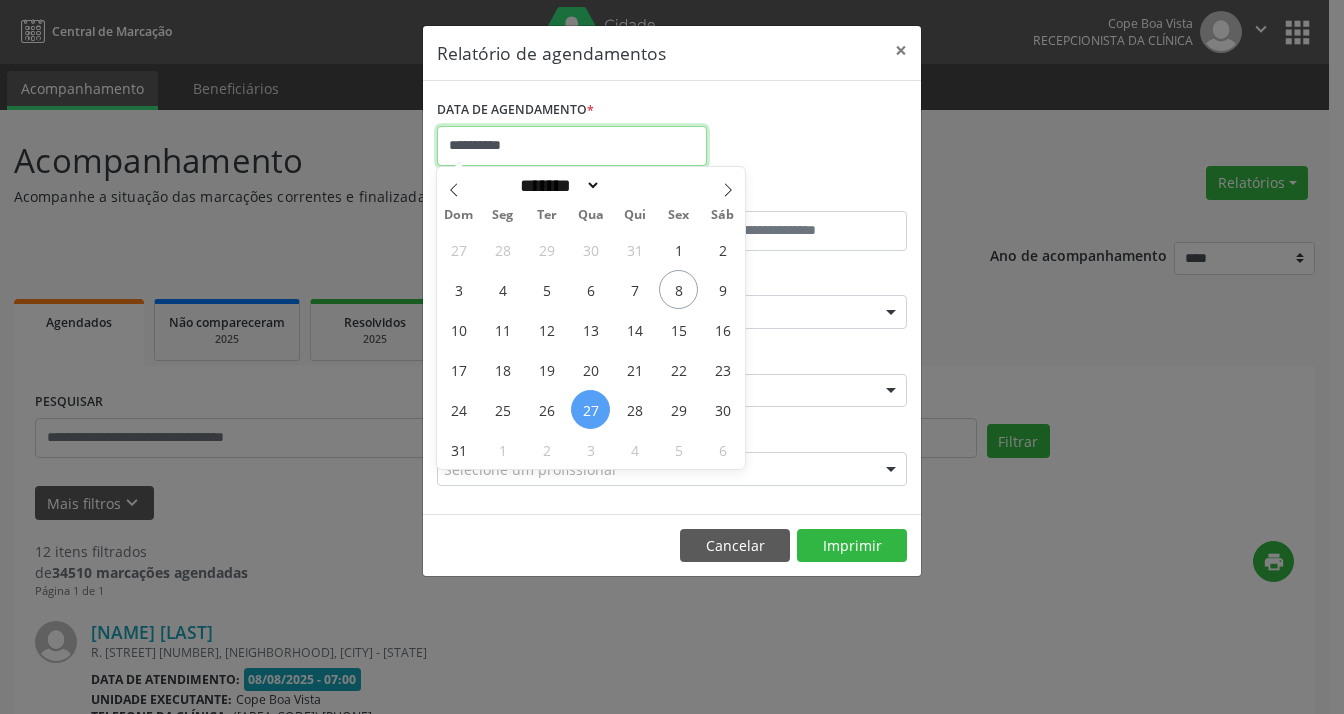 click on "**********" at bounding box center (572, 146) 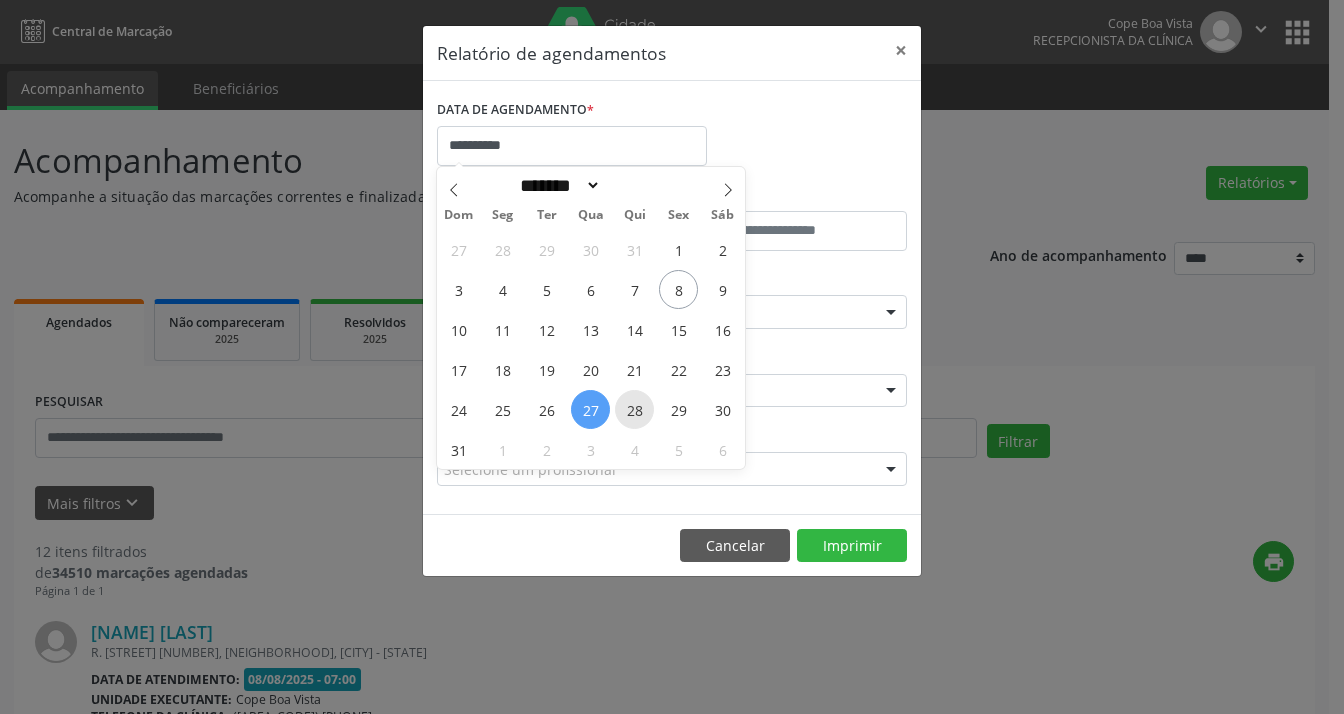 click on "28" at bounding box center (634, 409) 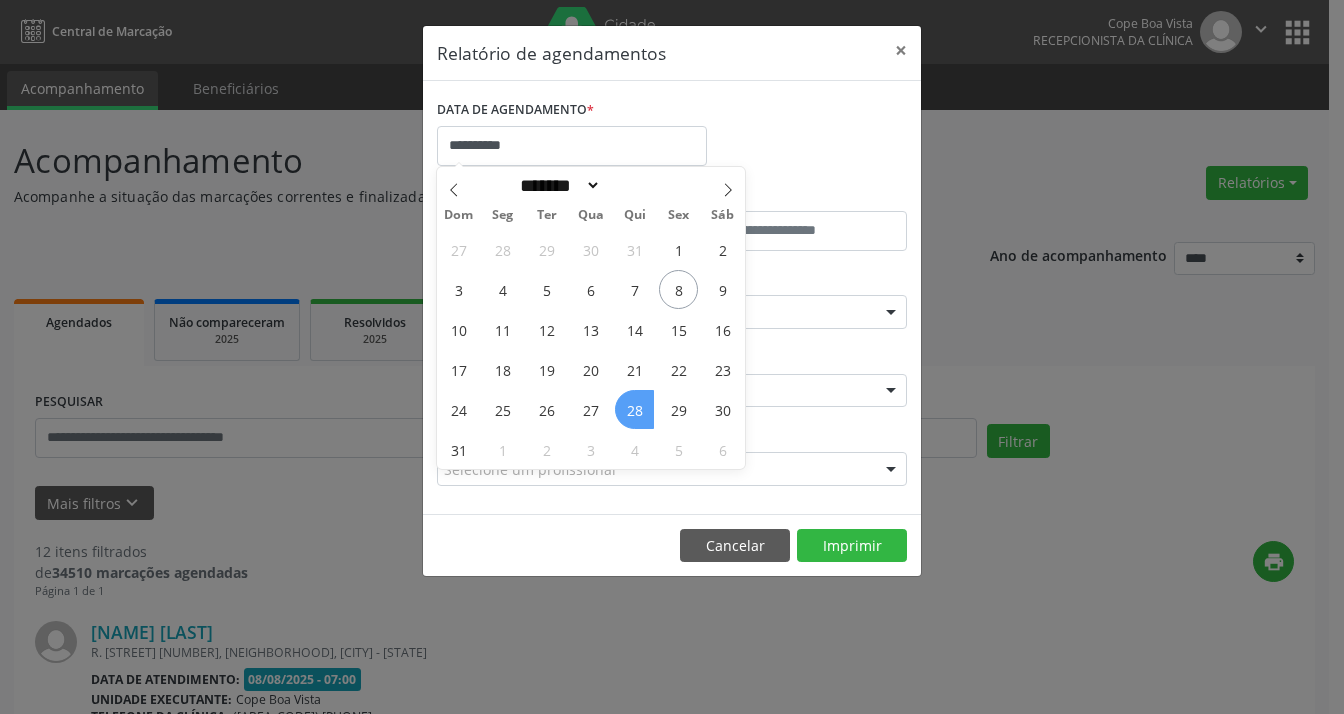 click on "28" at bounding box center [634, 409] 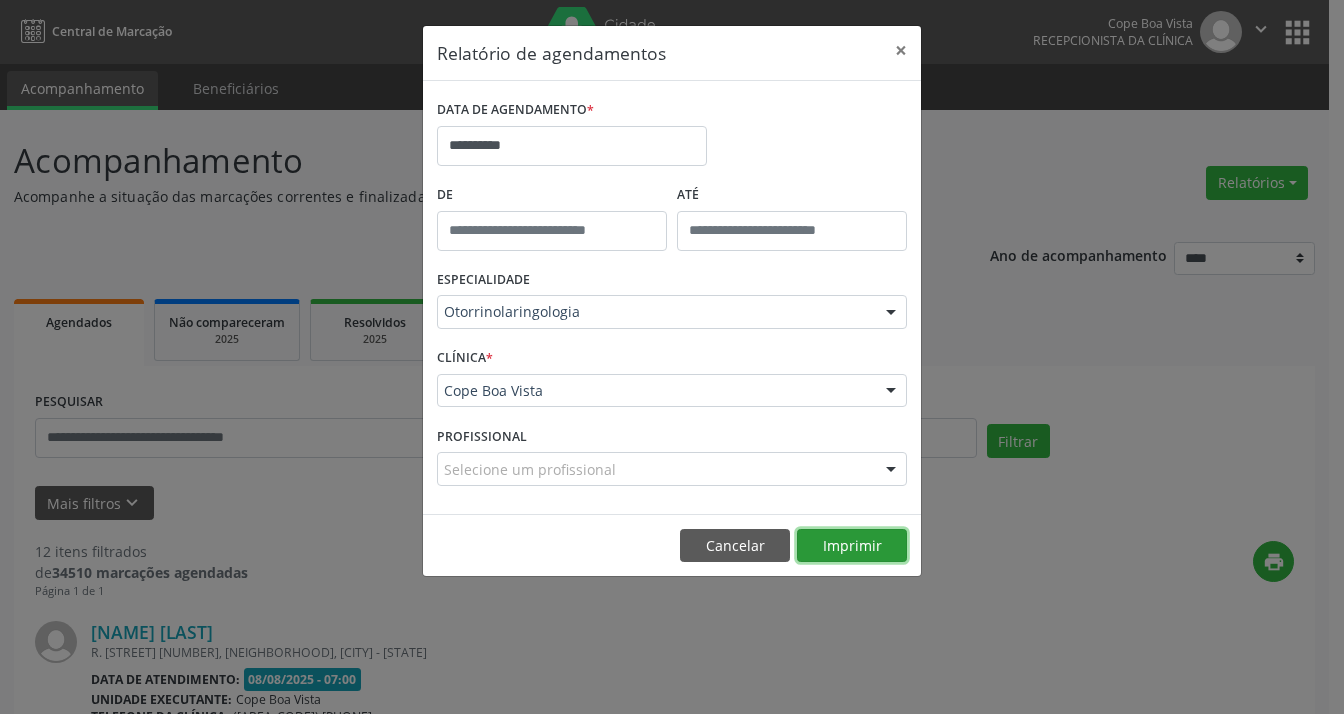 click on "Imprimir" at bounding box center [852, 546] 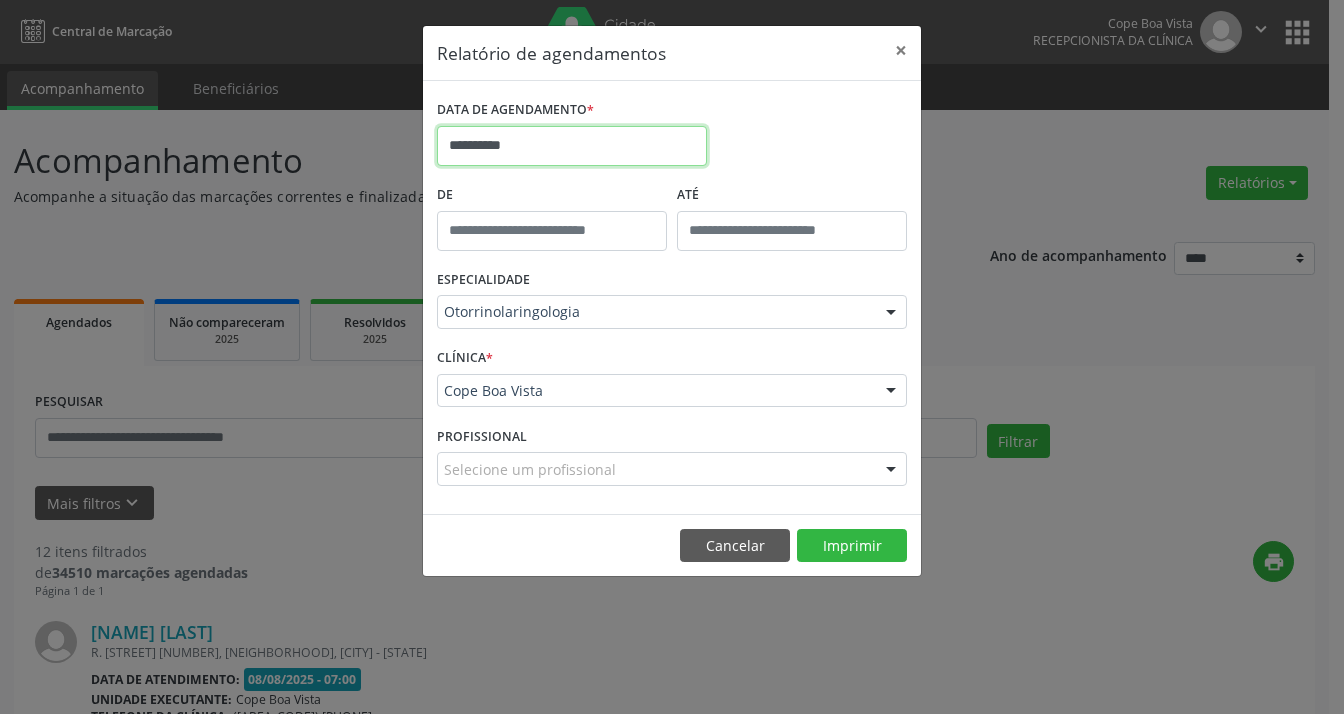 click on "**********" at bounding box center [572, 146] 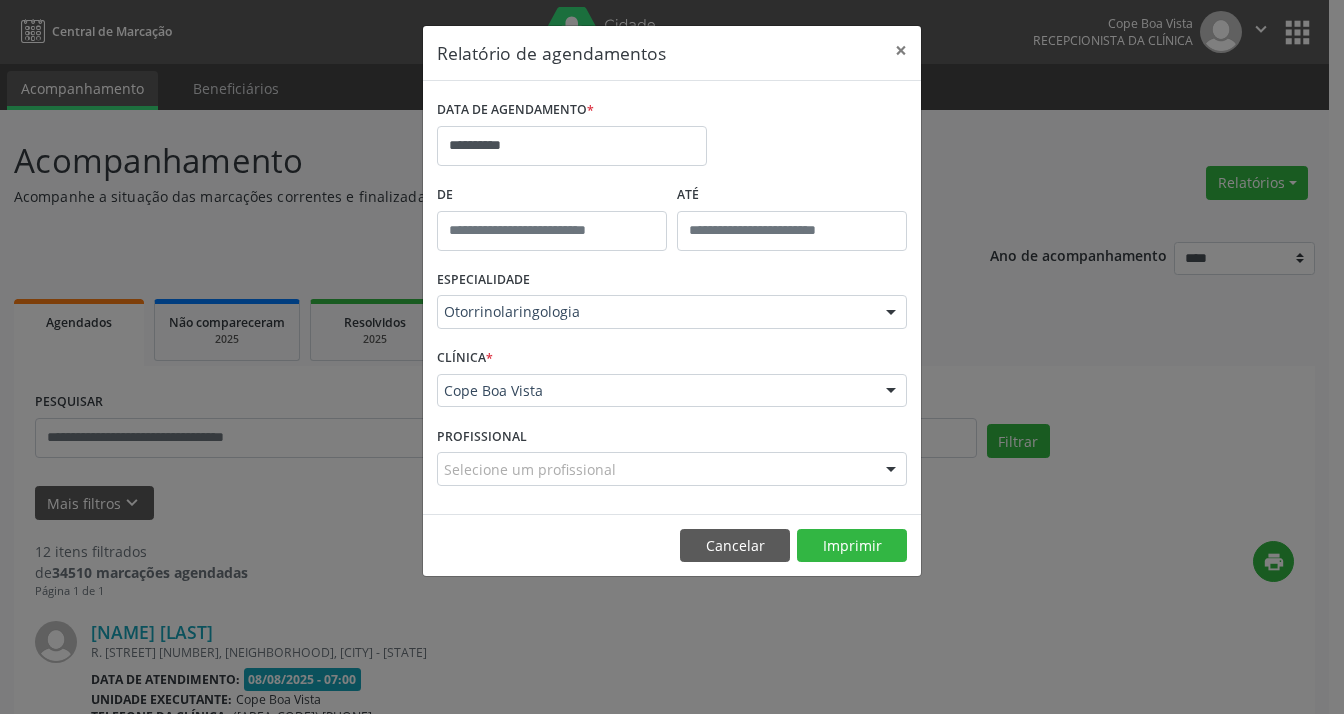 click on "**********" at bounding box center [672, 297] 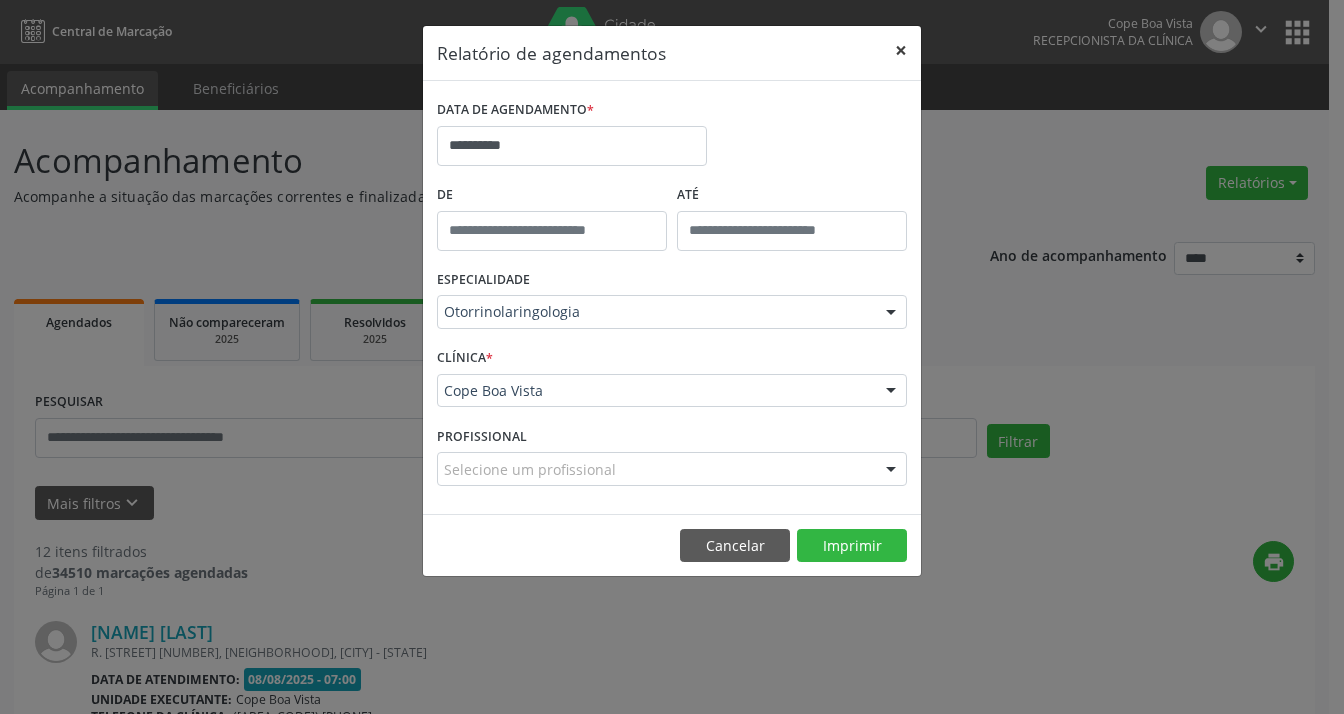 click on "×" at bounding box center (901, 50) 